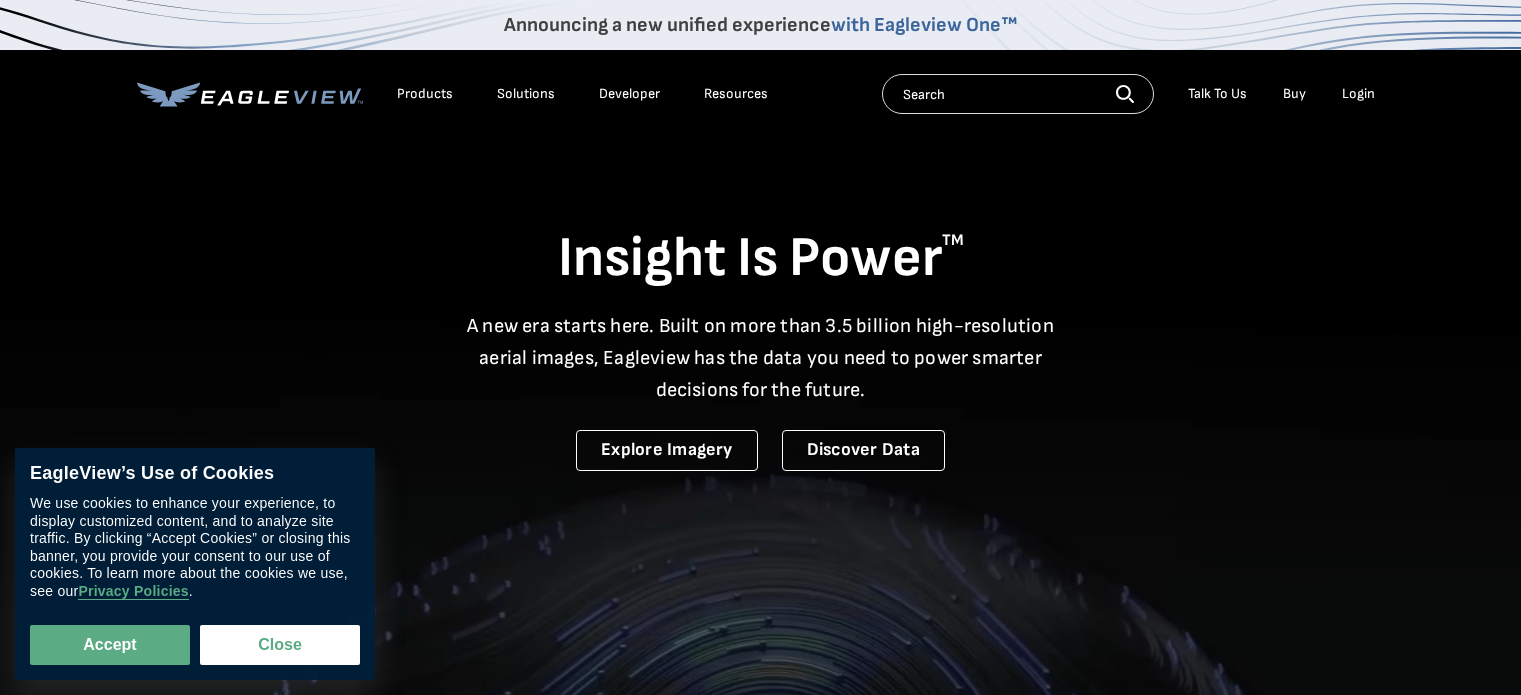 scroll, scrollTop: 0, scrollLeft: 0, axis: both 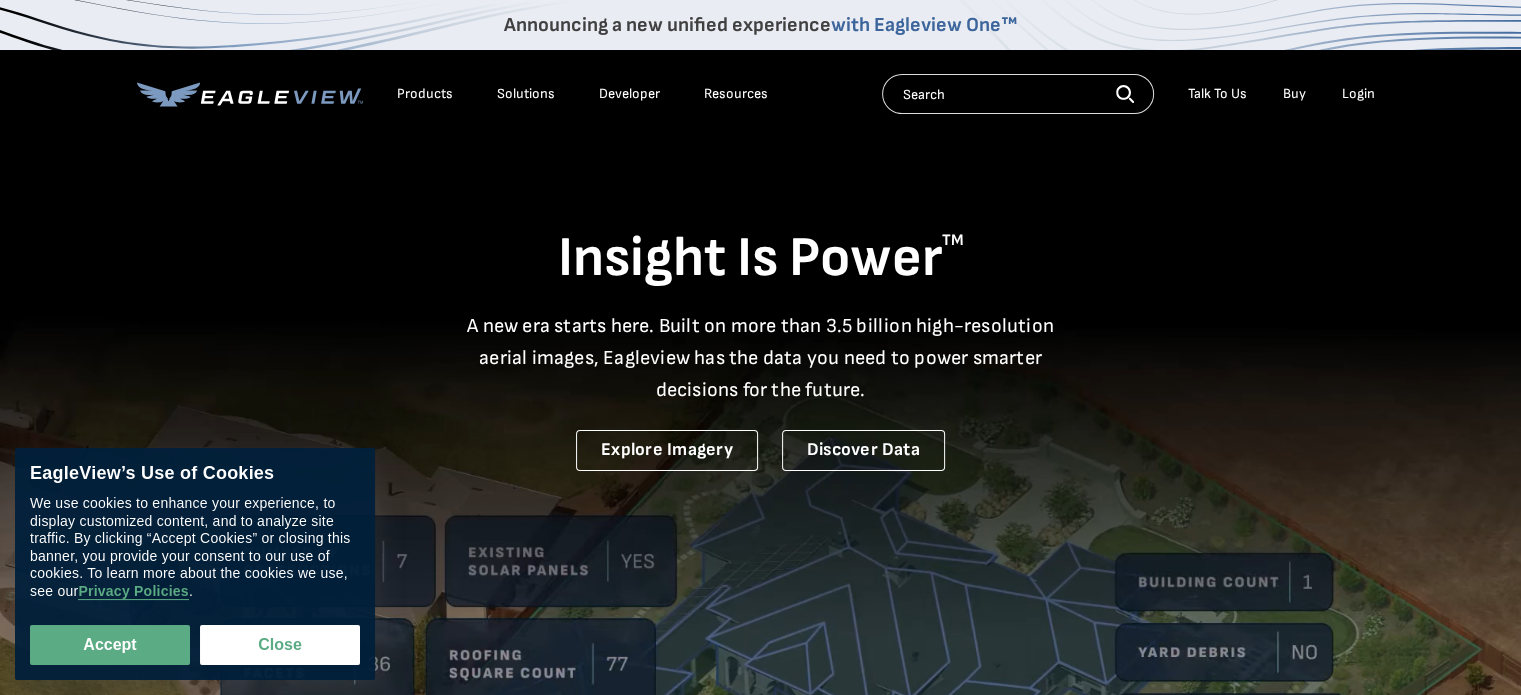 click on "Login" at bounding box center [1358, 94] 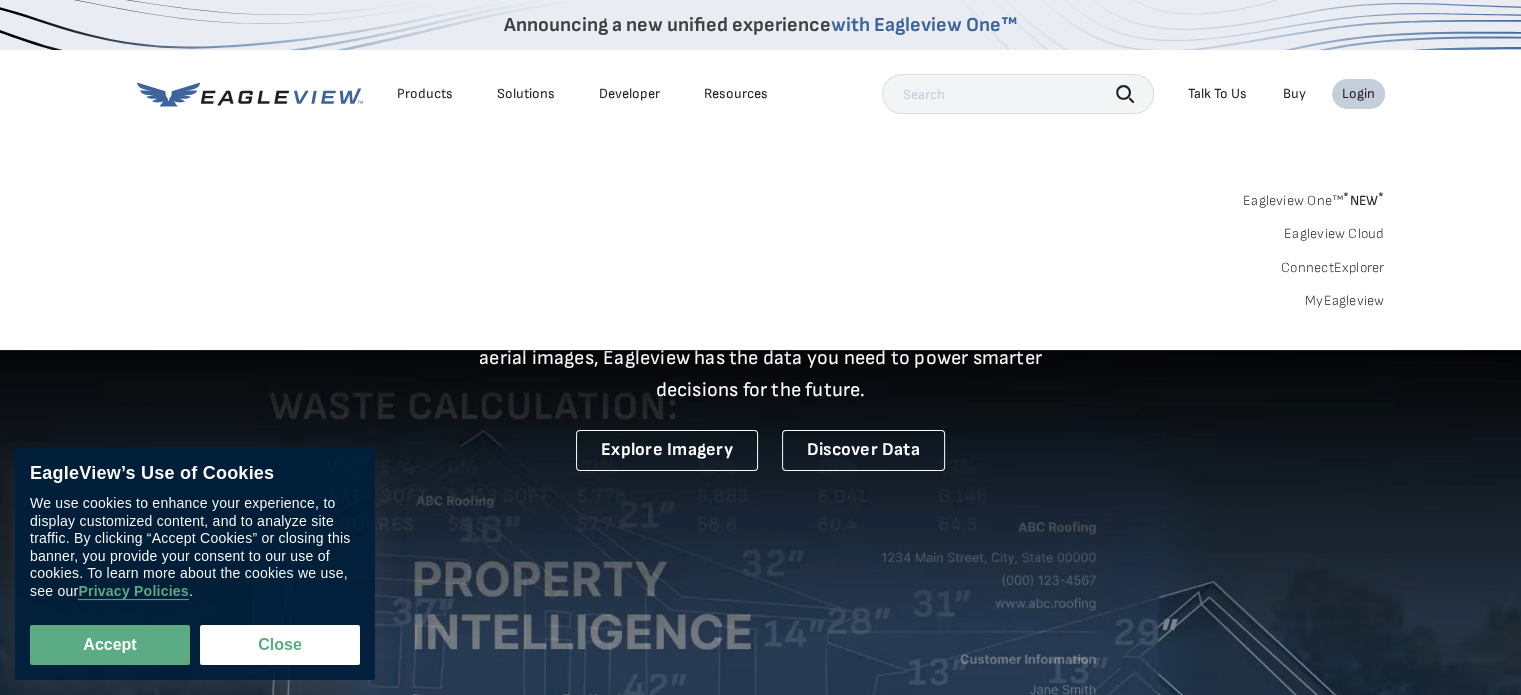 click on "Login" at bounding box center (1358, 94) 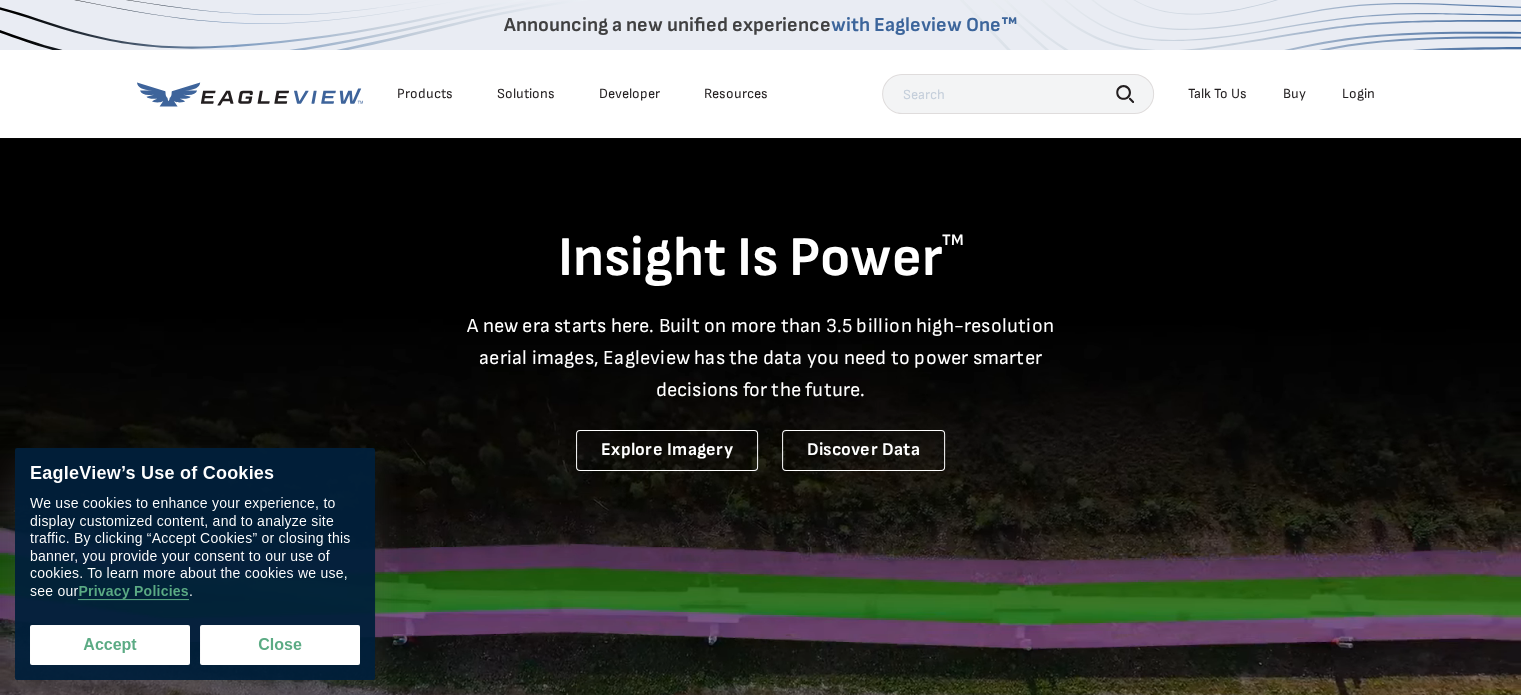 click on "EagleView’s Use of Cookies We use cookies to enhance your experience, to display customized content, and to analyze site traffic. By clicking “Accept Cookies” or closing this banner, you provide your consent to our use of cookies. To learn more about the cookies we use, see our   Privacy Policies . Accept Close" at bounding box center (195, 564) 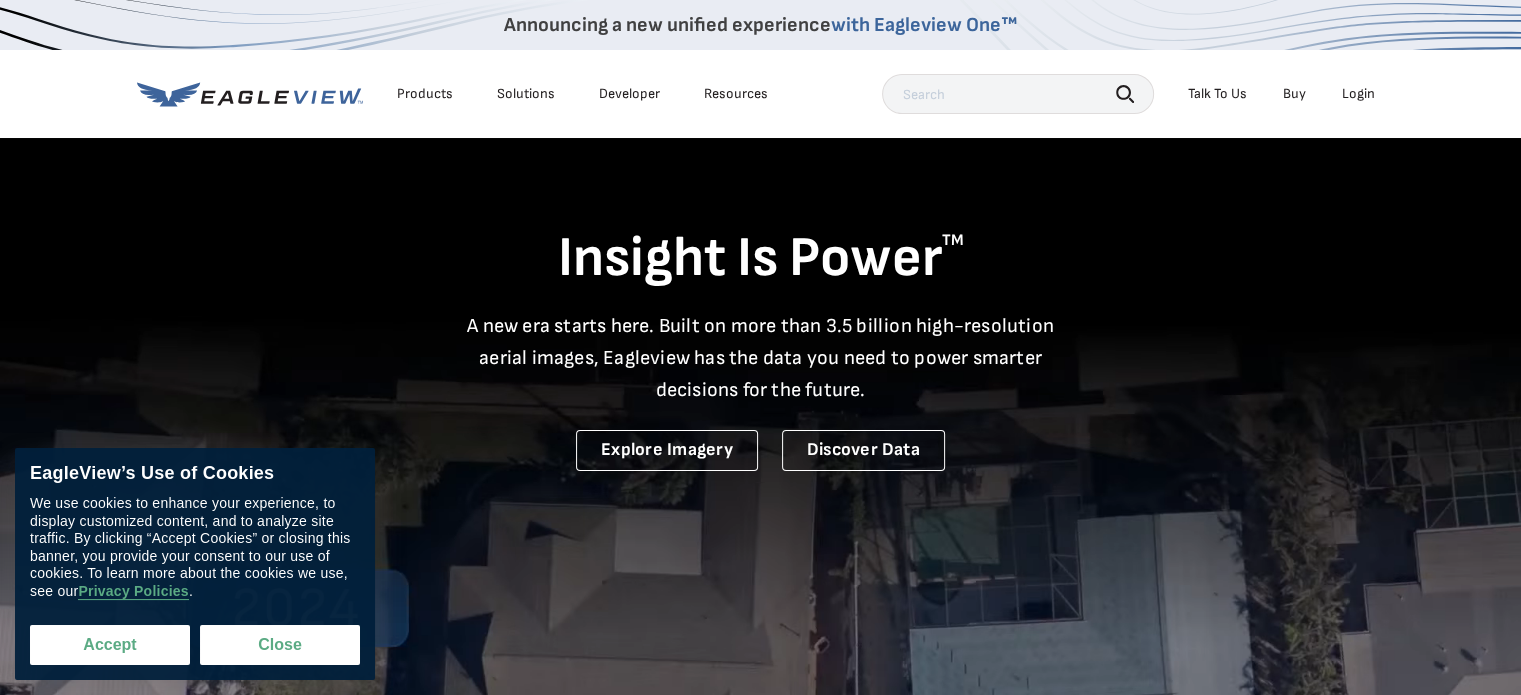 click on "Accept" at bounding box center (110, 645) 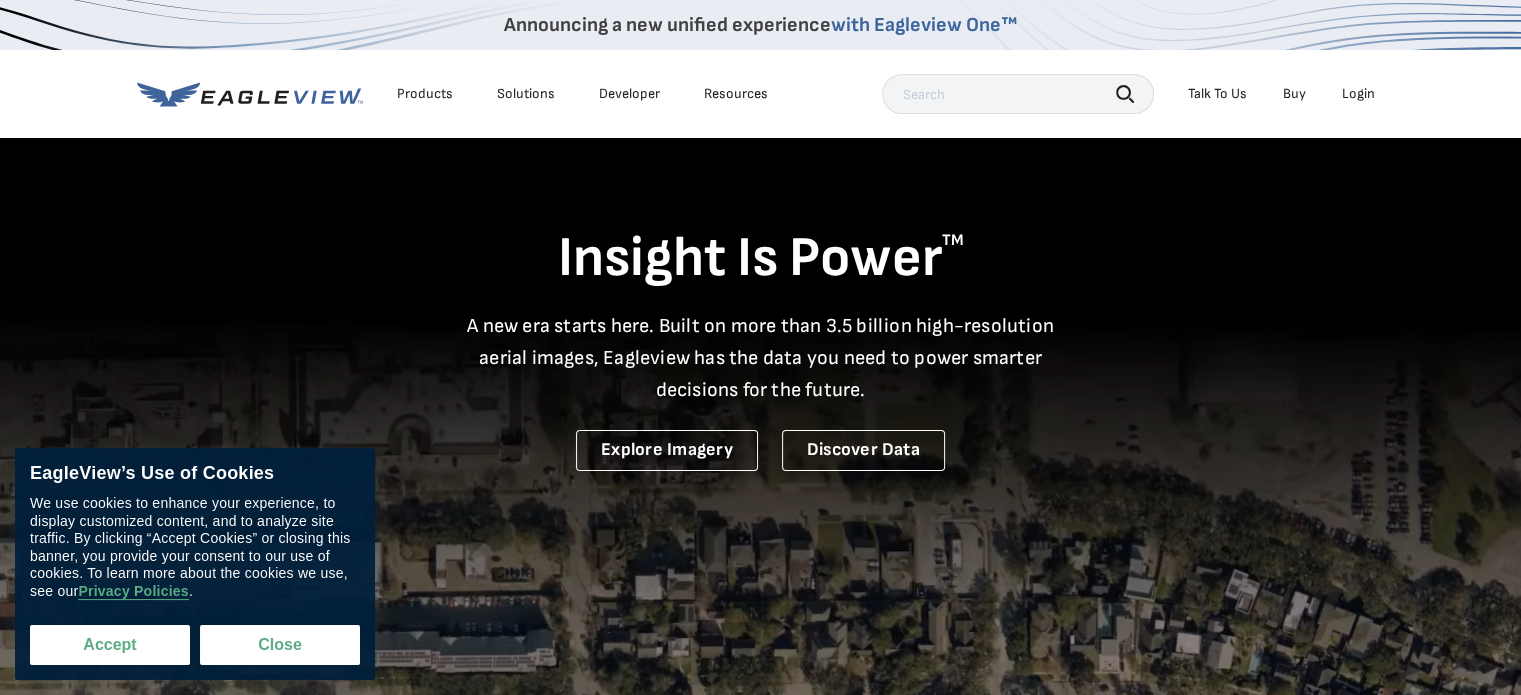 checkbox on "true" 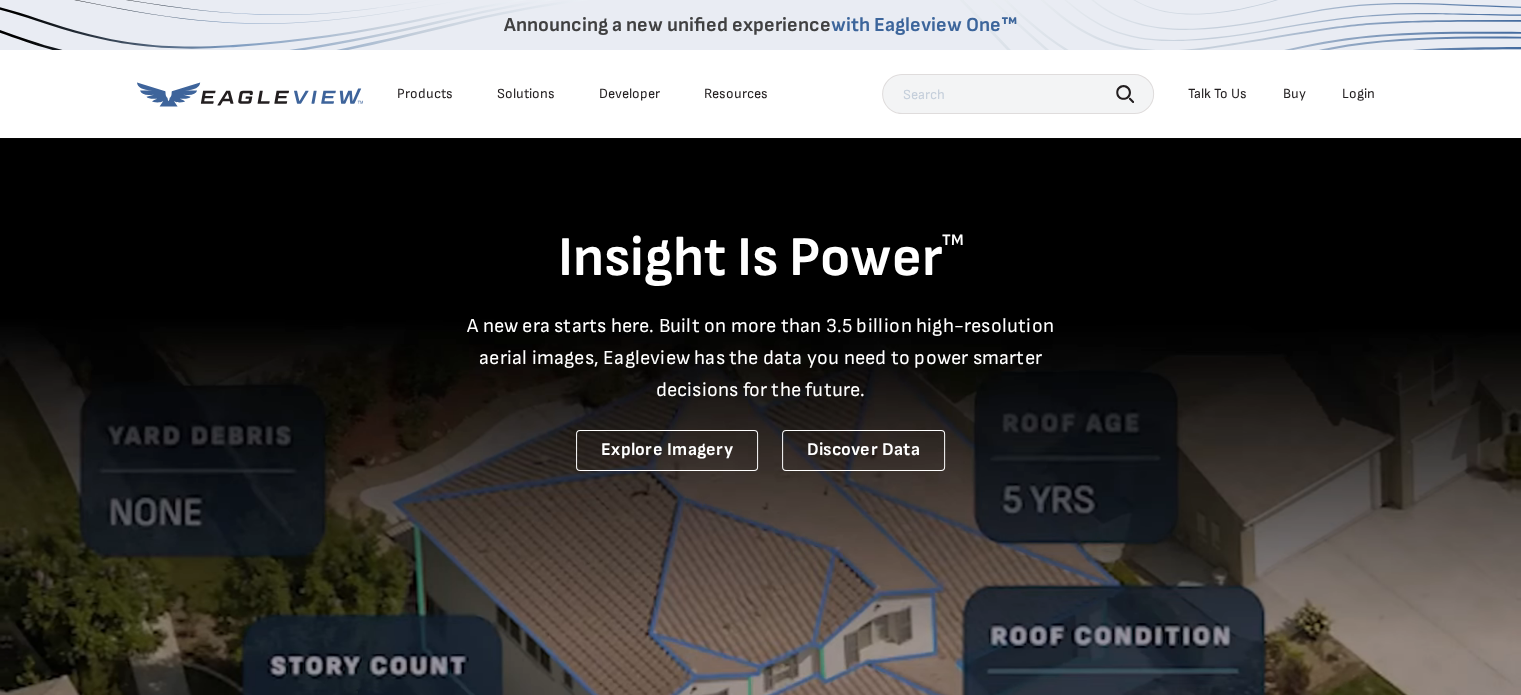 click on "Login" at bounding box center [1358, 94] 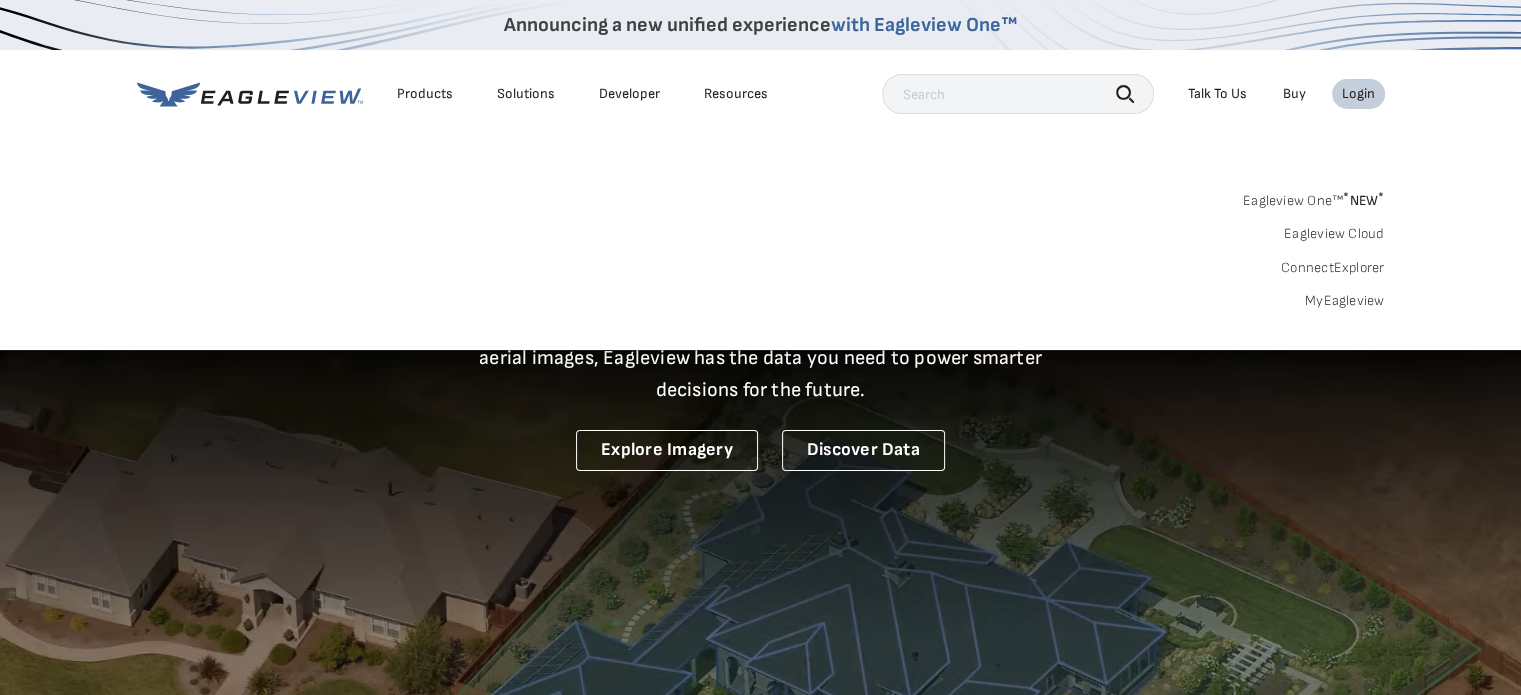 click on "MyEagleview" at bounding box center (1345, 301) 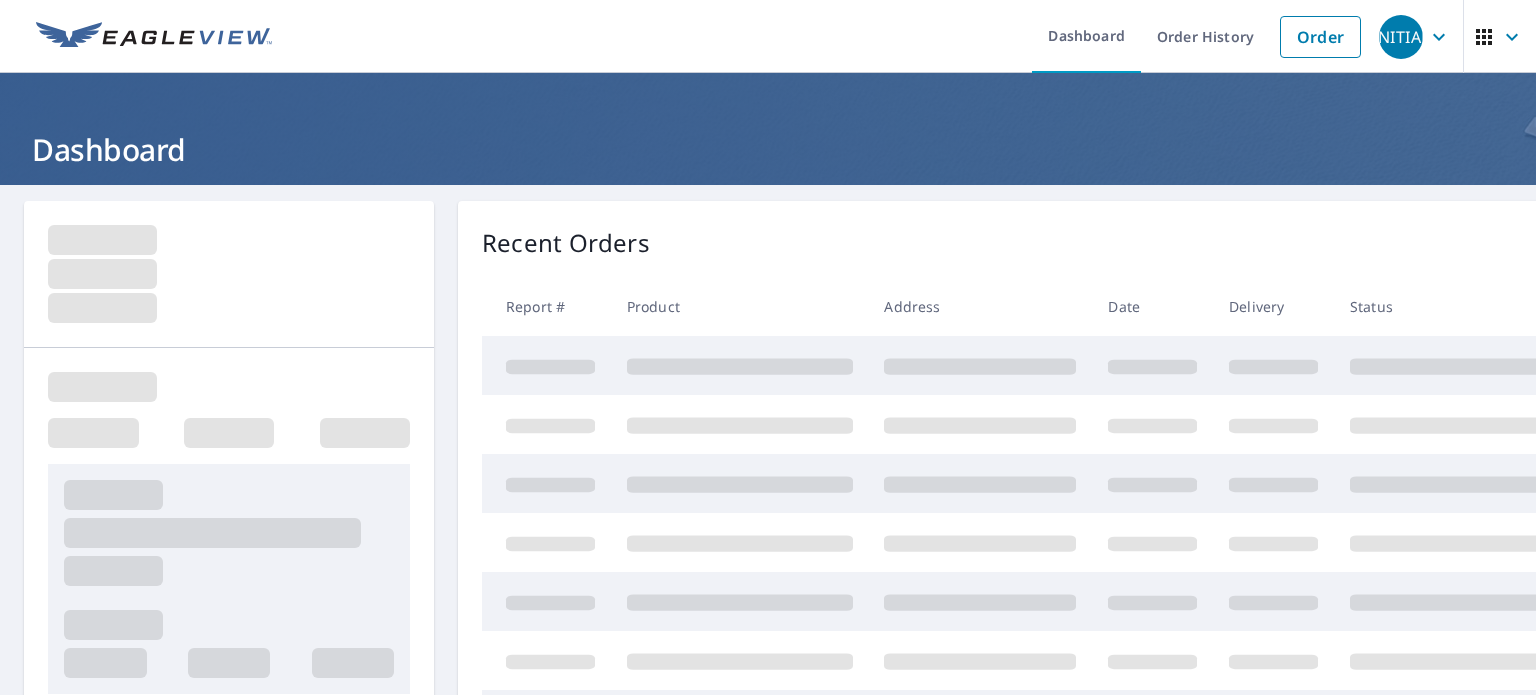 scroll, scrollTop: 0, scrollLeft: 0, axis: both 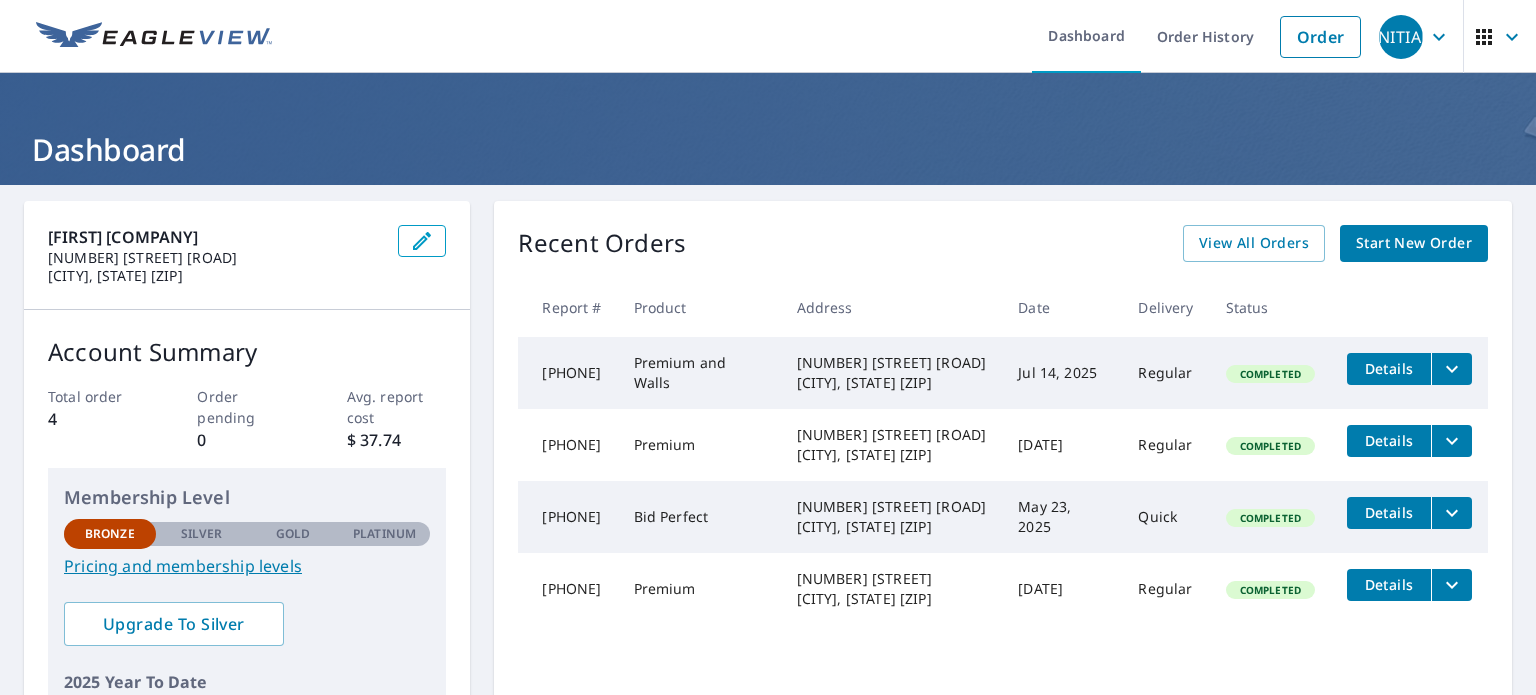 click on "Start New Order" at bounding box center (1414, 243) 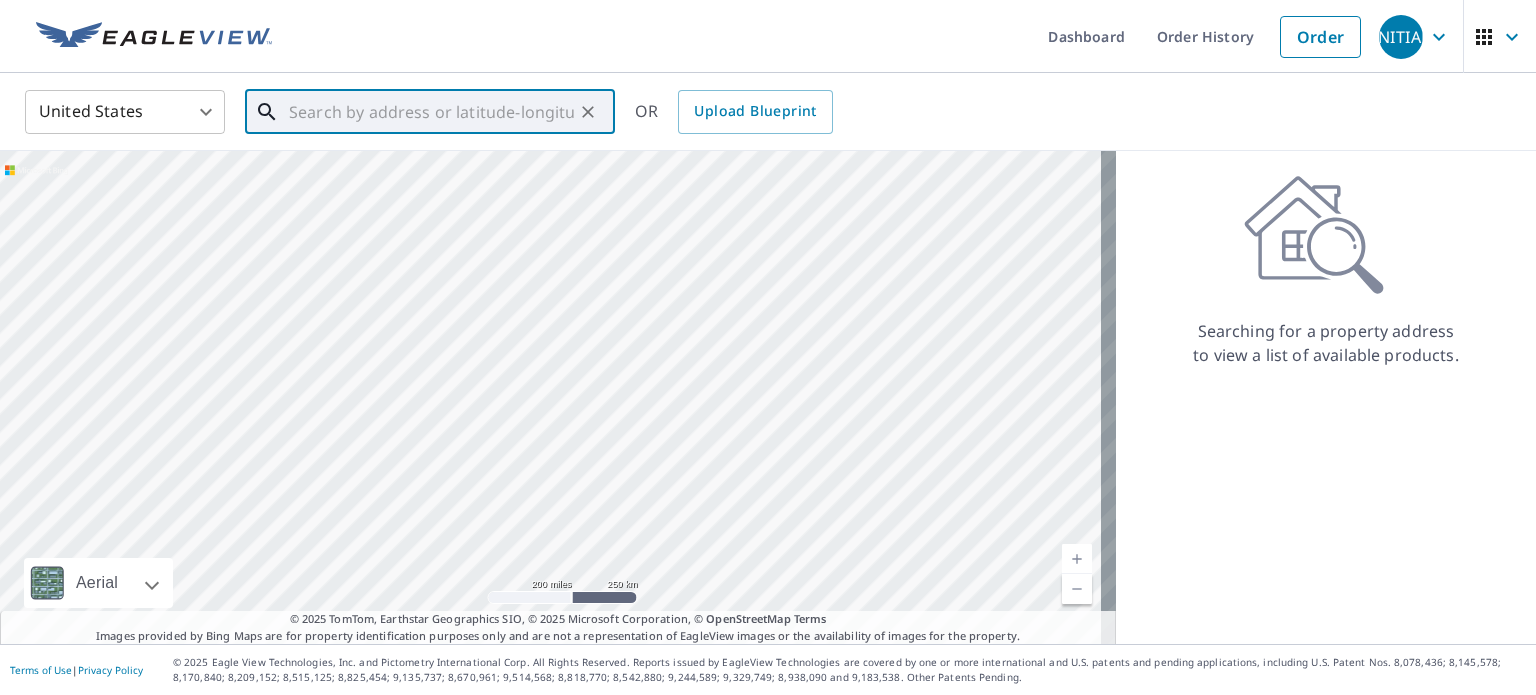 click at bounding box center (431, 112) 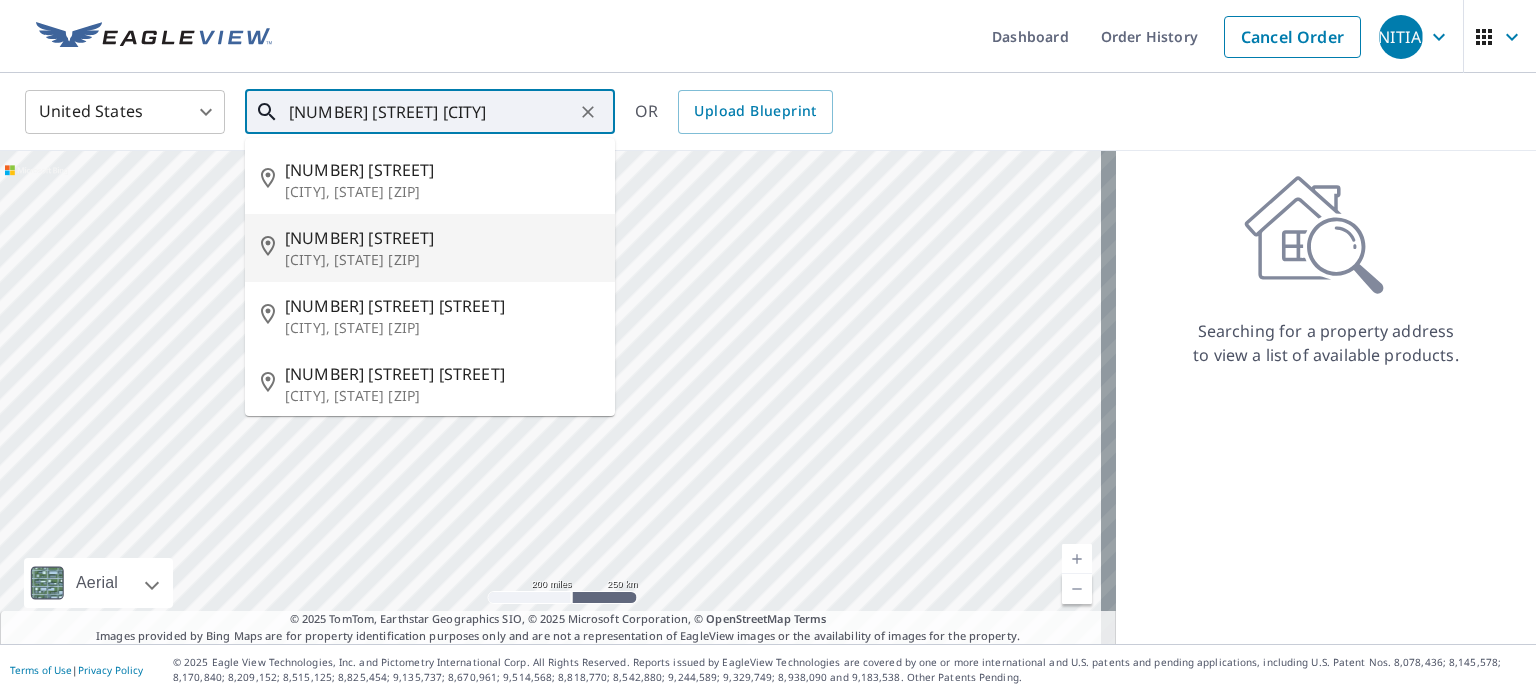 click on "108 Main St" at bounding box center (442, 238) 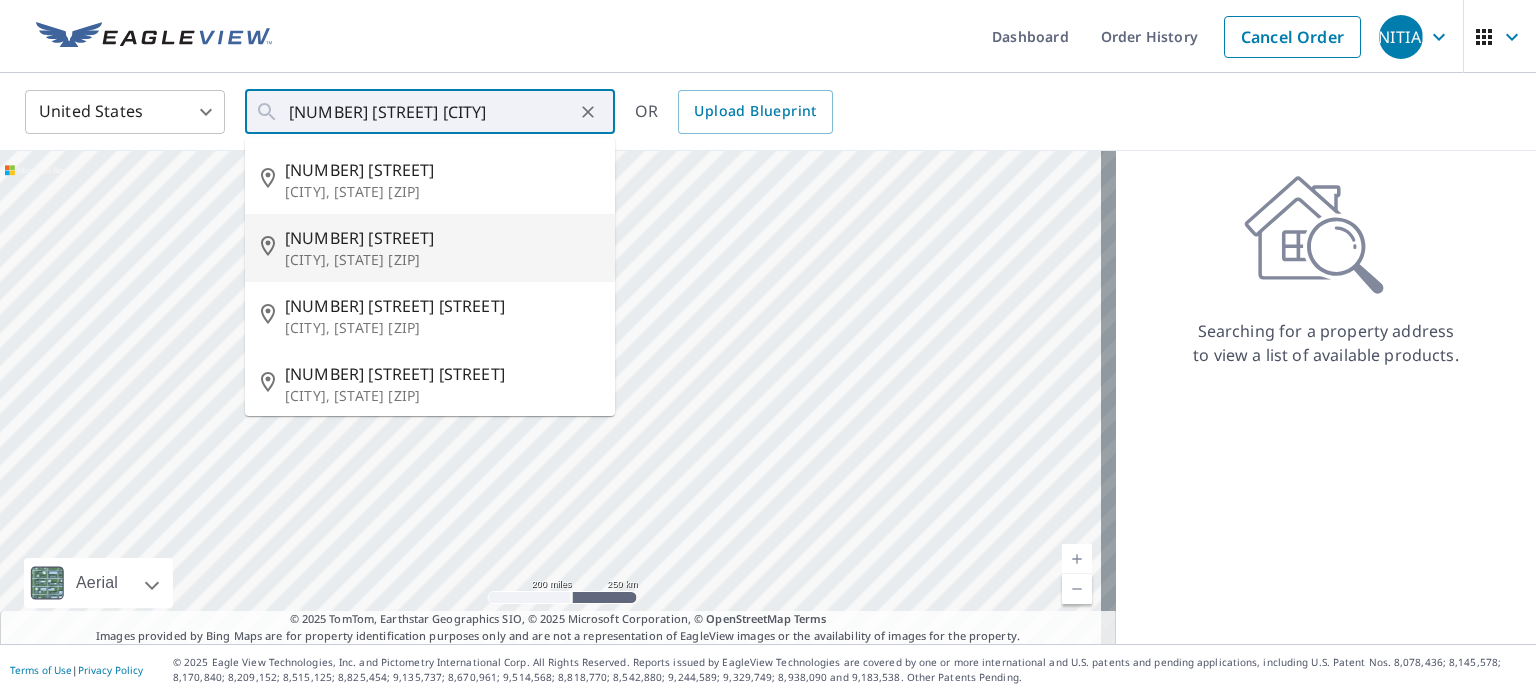 type on "108 Main St Norwalk, CT 06851" 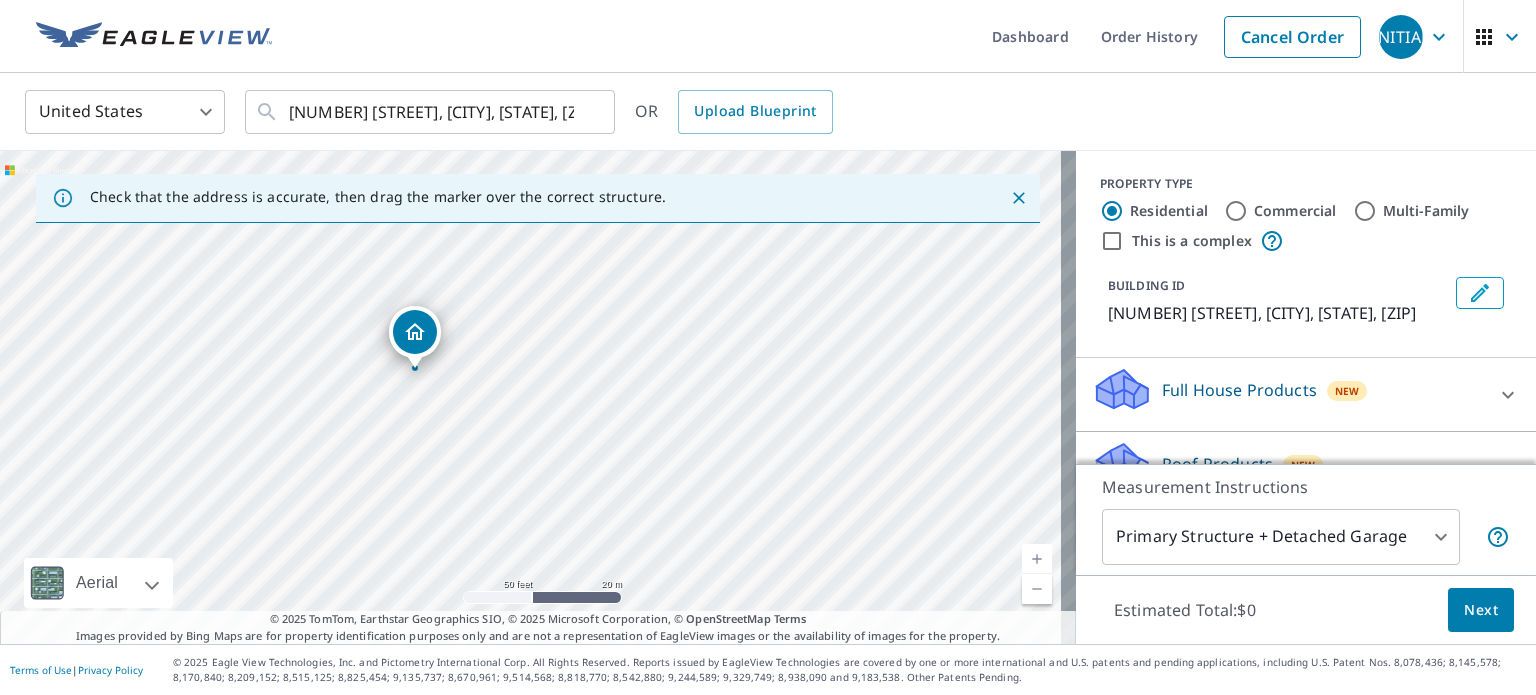 drag, startPoint x: 372, startPoint y: 361, endPoint x: 433, endPoint y: 396, distance: 70.327805 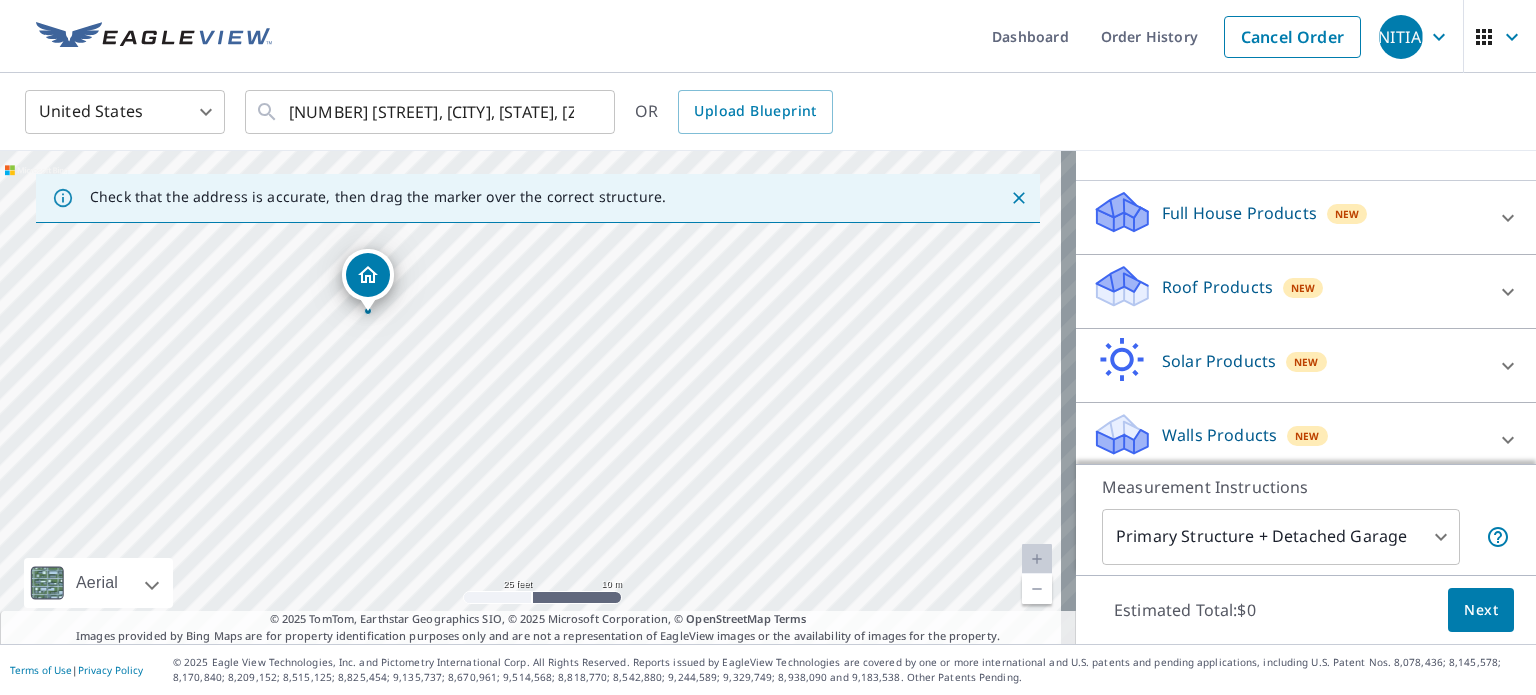 scroll, scrollTop: 188, scrollLeft: 0, axis: vertical 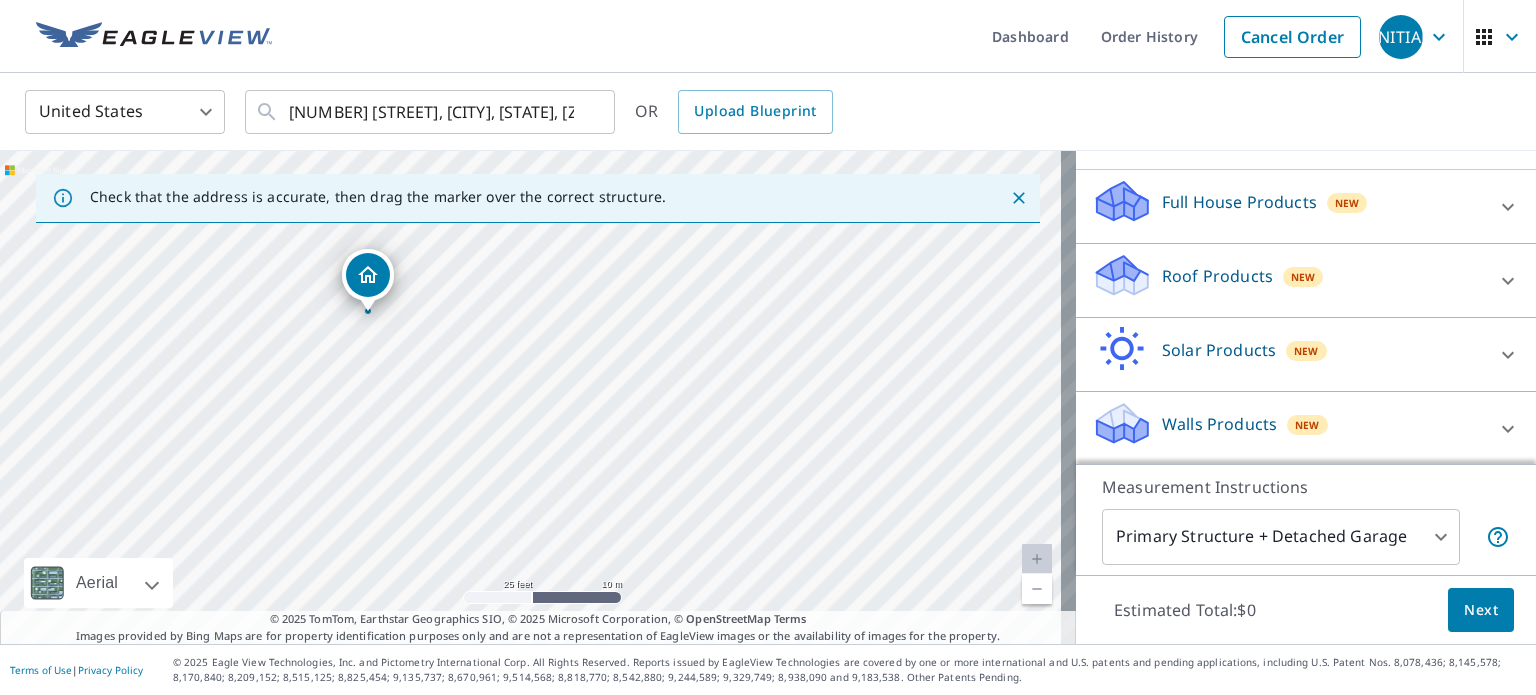 click on "New" at bounding box center (1303, 276) 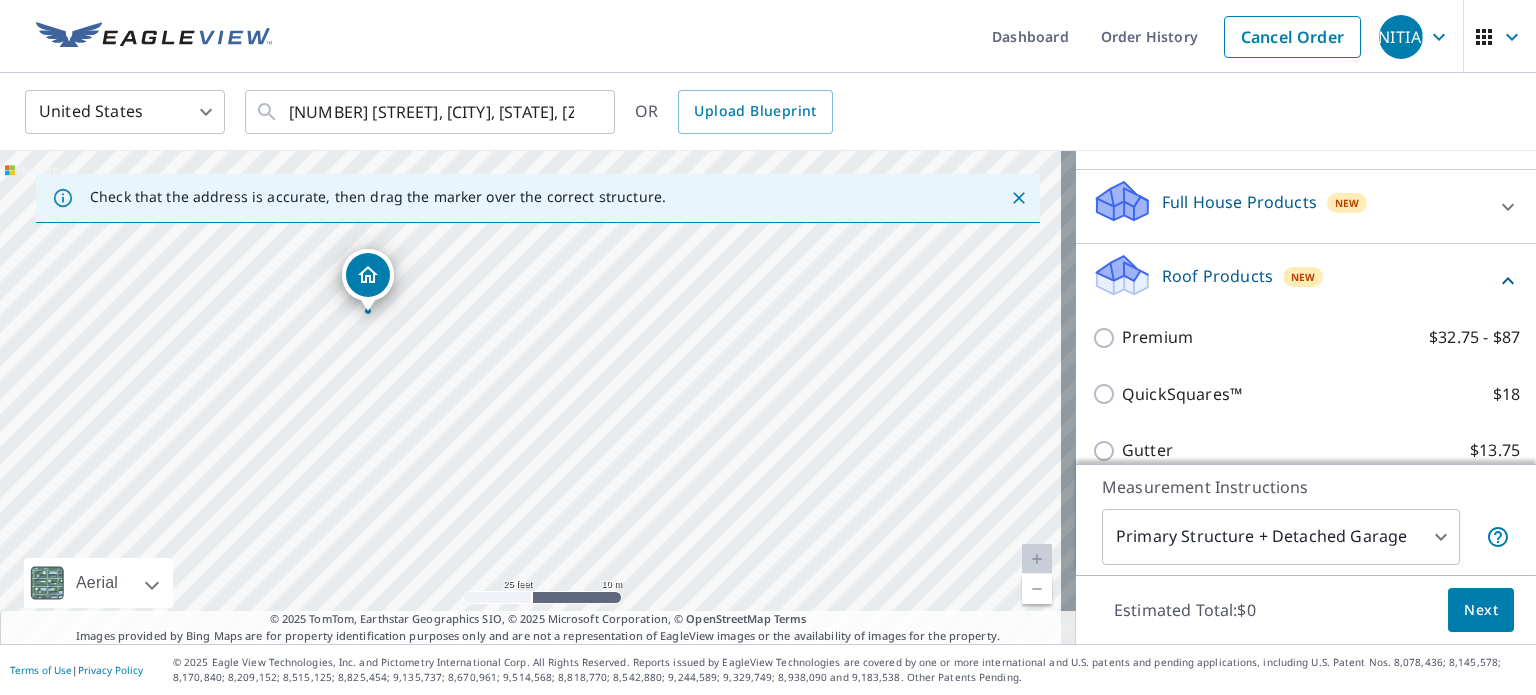 scroll, scrollTop: 288, scrollLeft: 0, axis: vertical 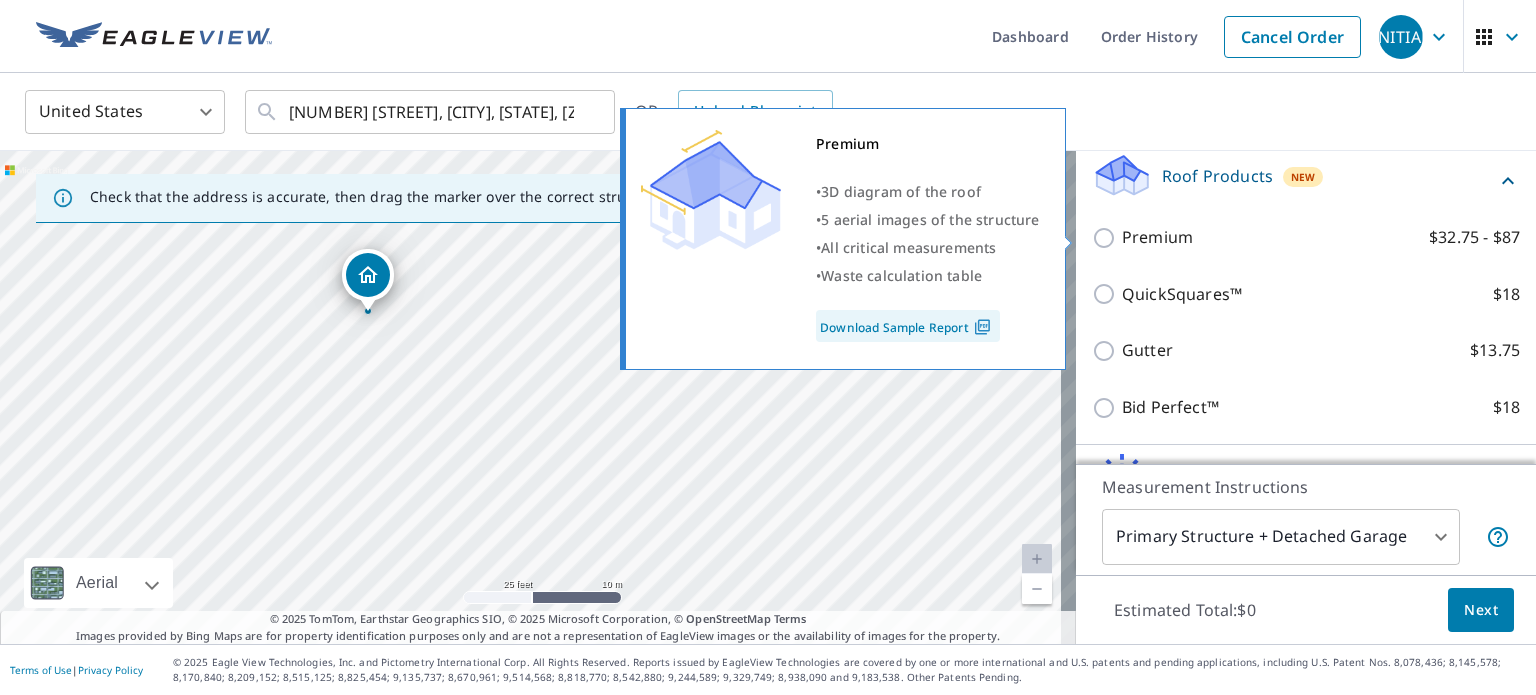 drag, startPoint x: 1090, startPoint y: 236, endPoint x: 1111, endPoint y: 241, distance: 21.587032 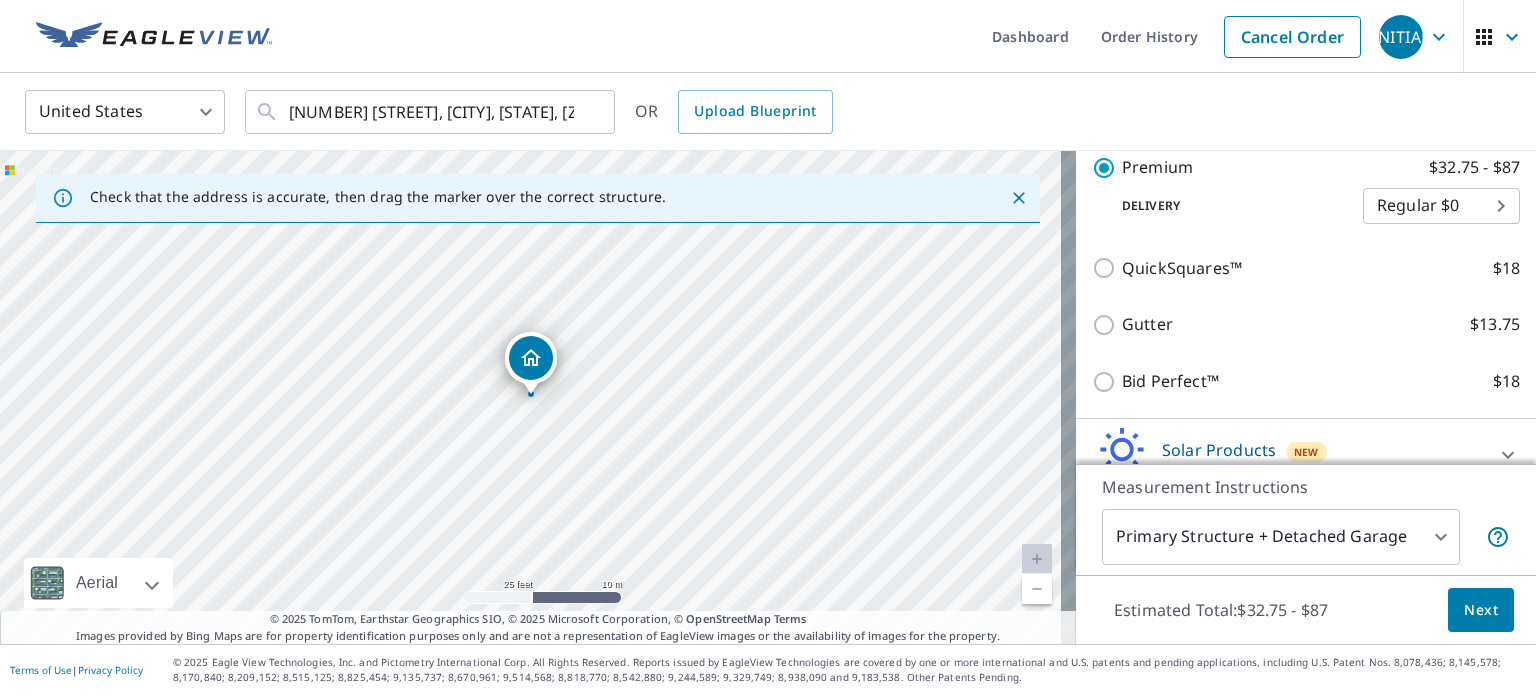 scroll, scrollTop: 479, scrollLeft: 0, axis: vertical 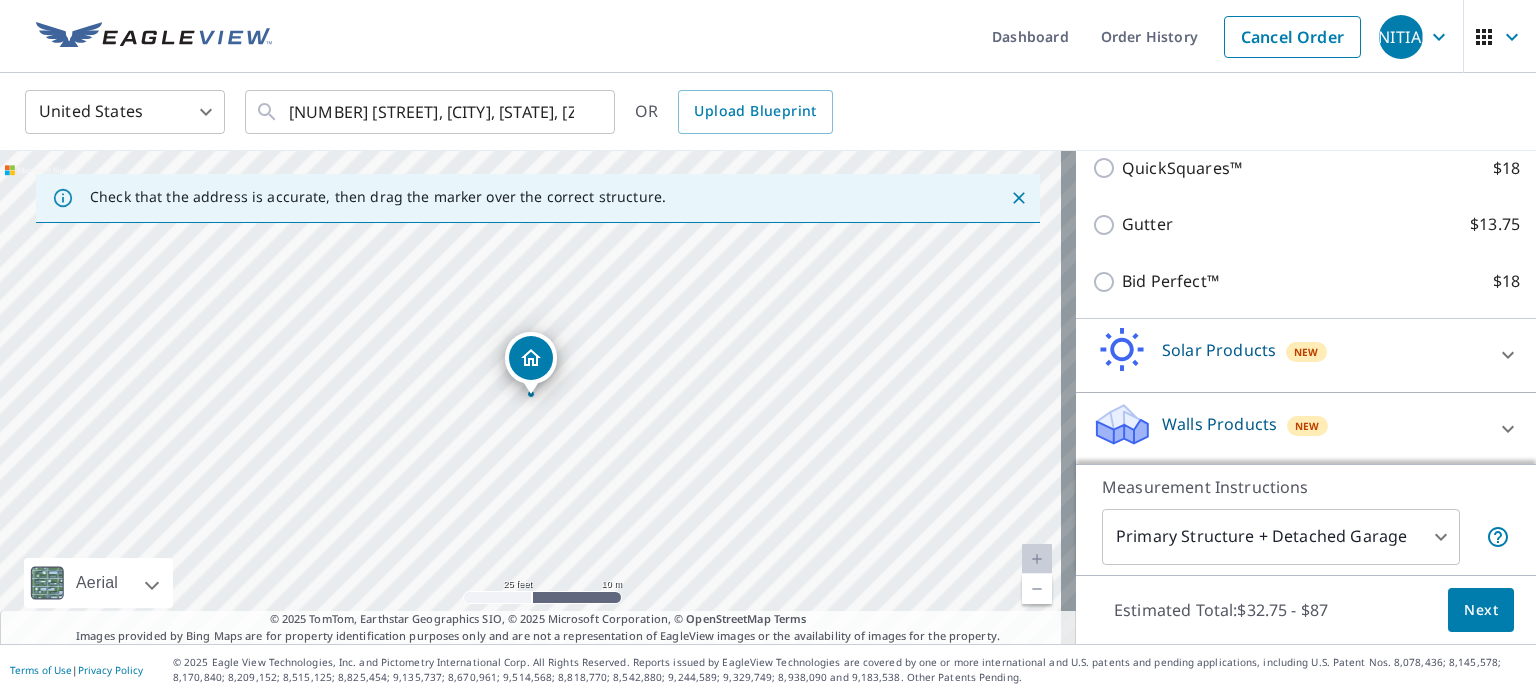 click on "Next" at bounding box center [1481, 610] 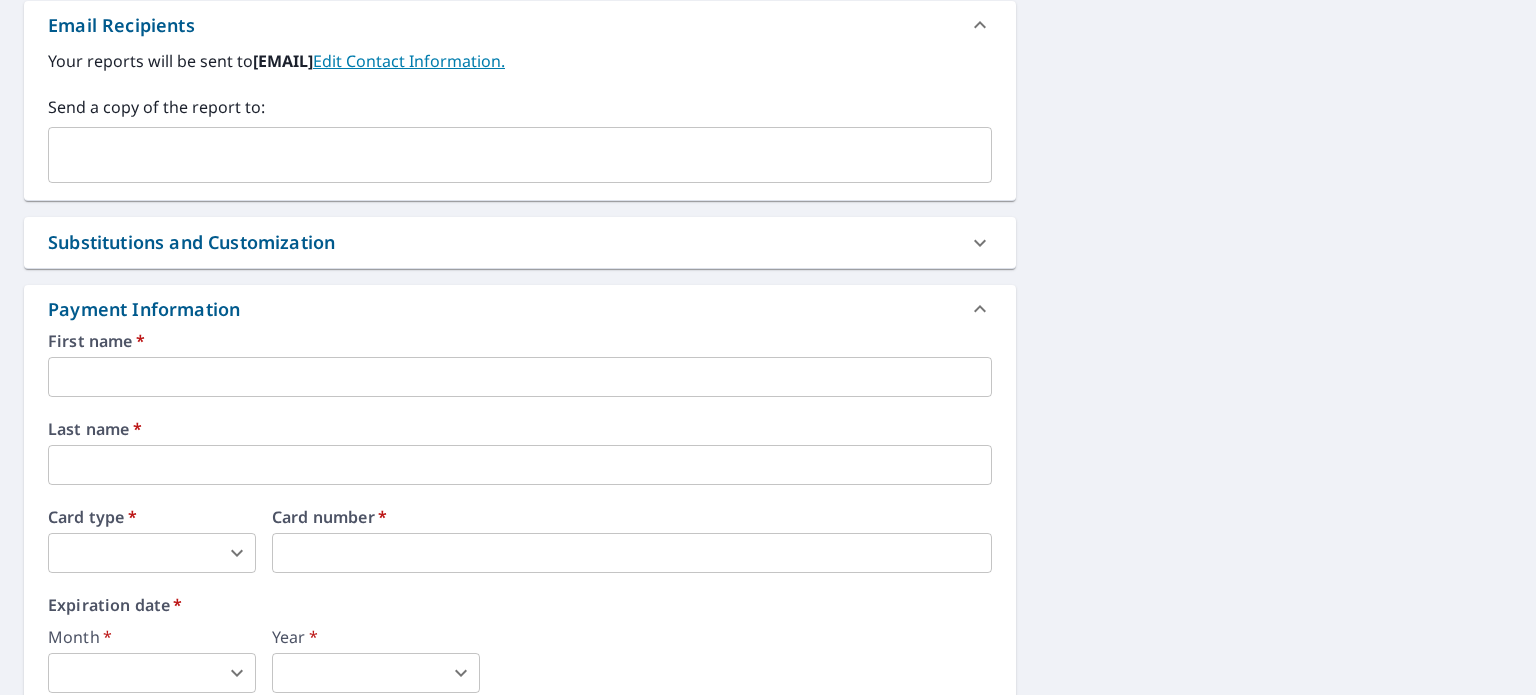scroll, scrollTop: 900, scrollLeft: 0, axis: vertical 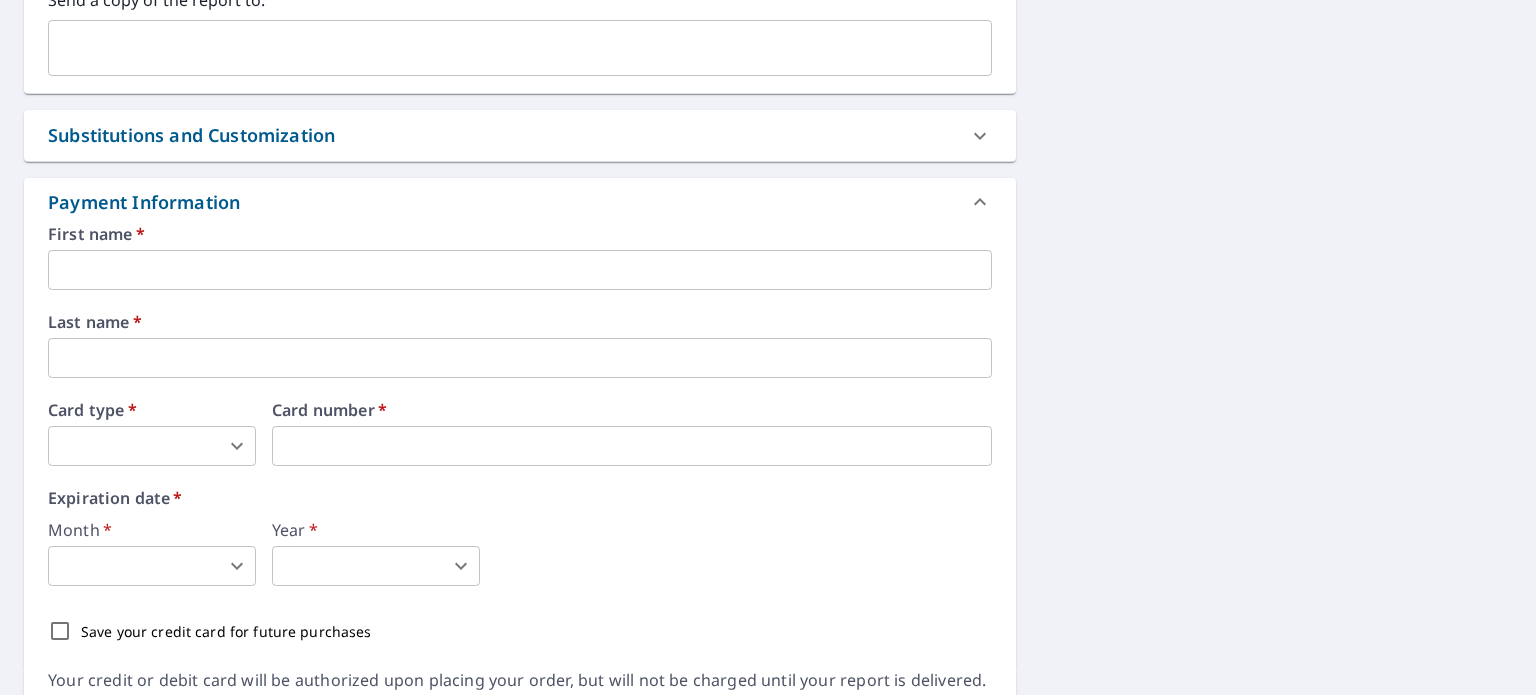click at bounding box center [520, 270] 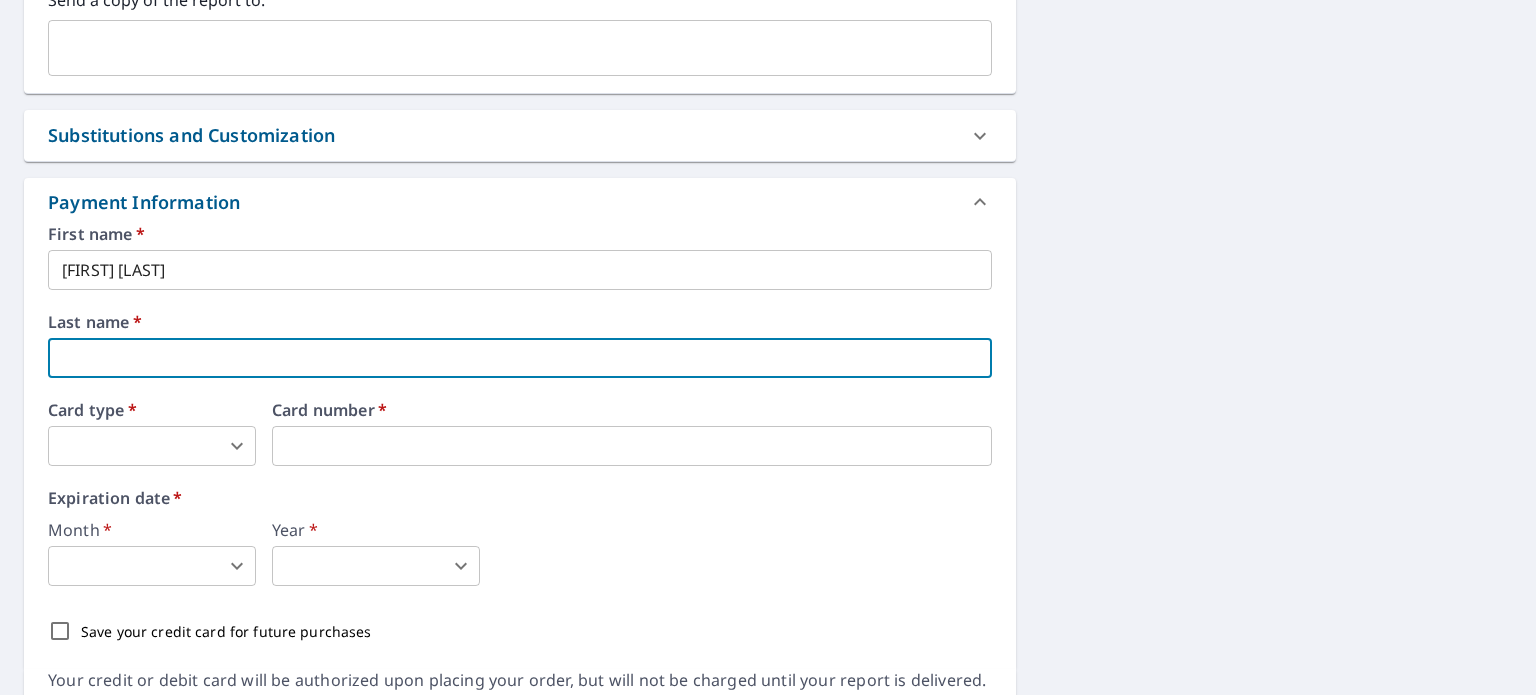click on "Carlos M Silva" at bounding box center [520, 270] 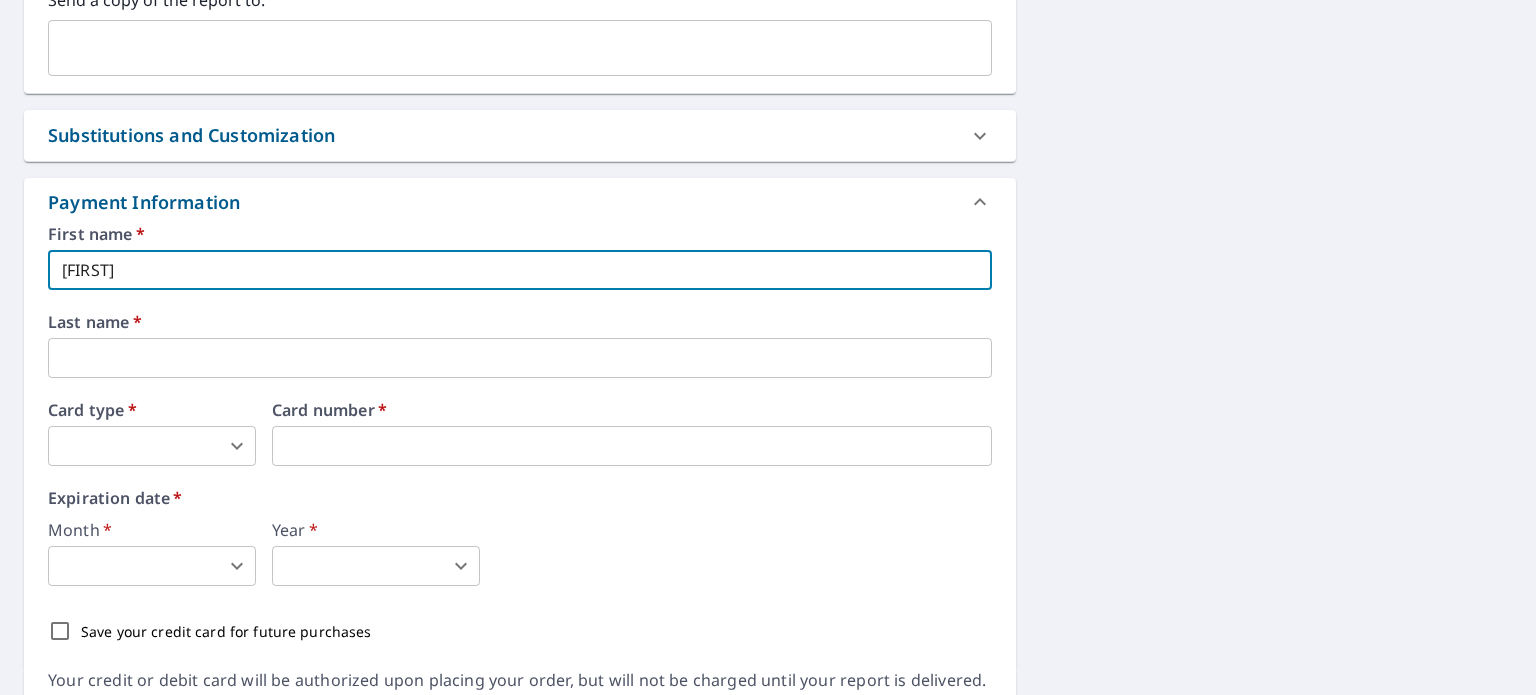 type on "Carlos" 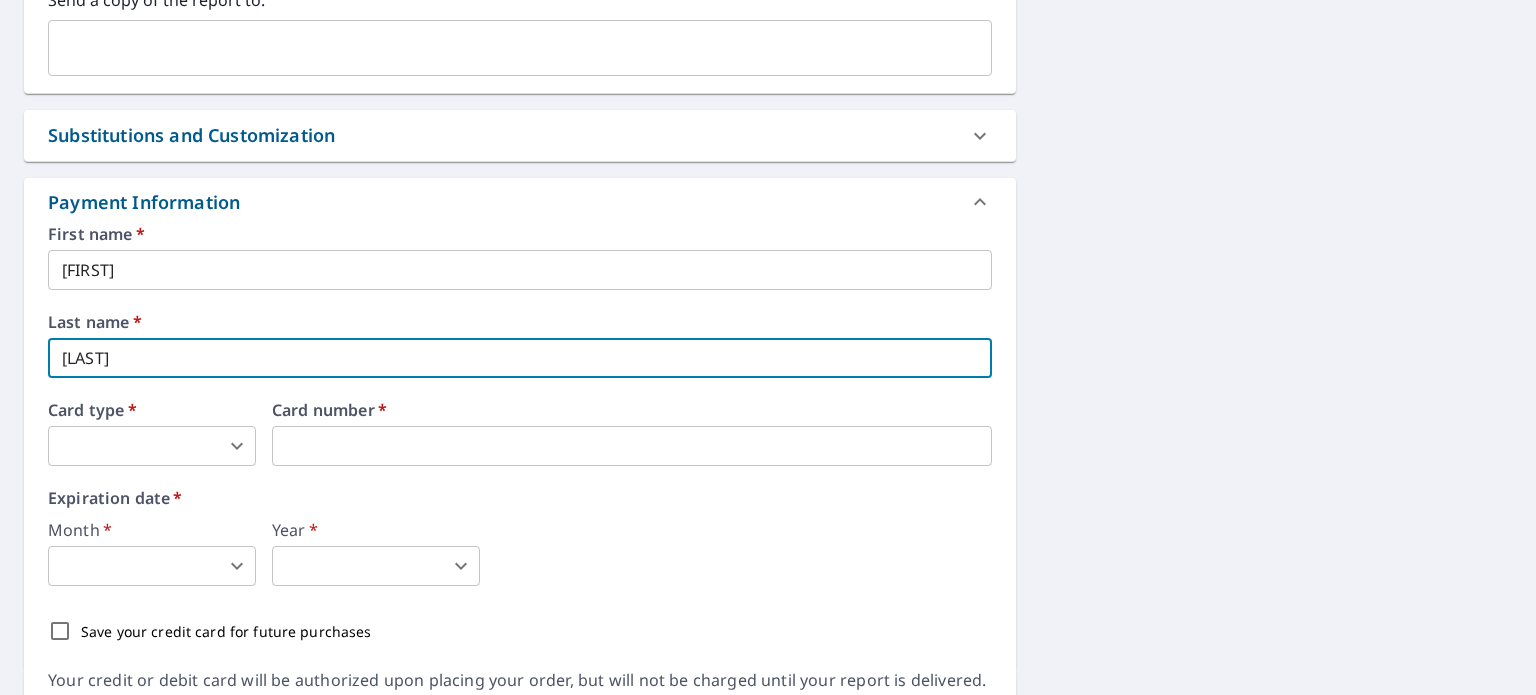 type on "Silva" 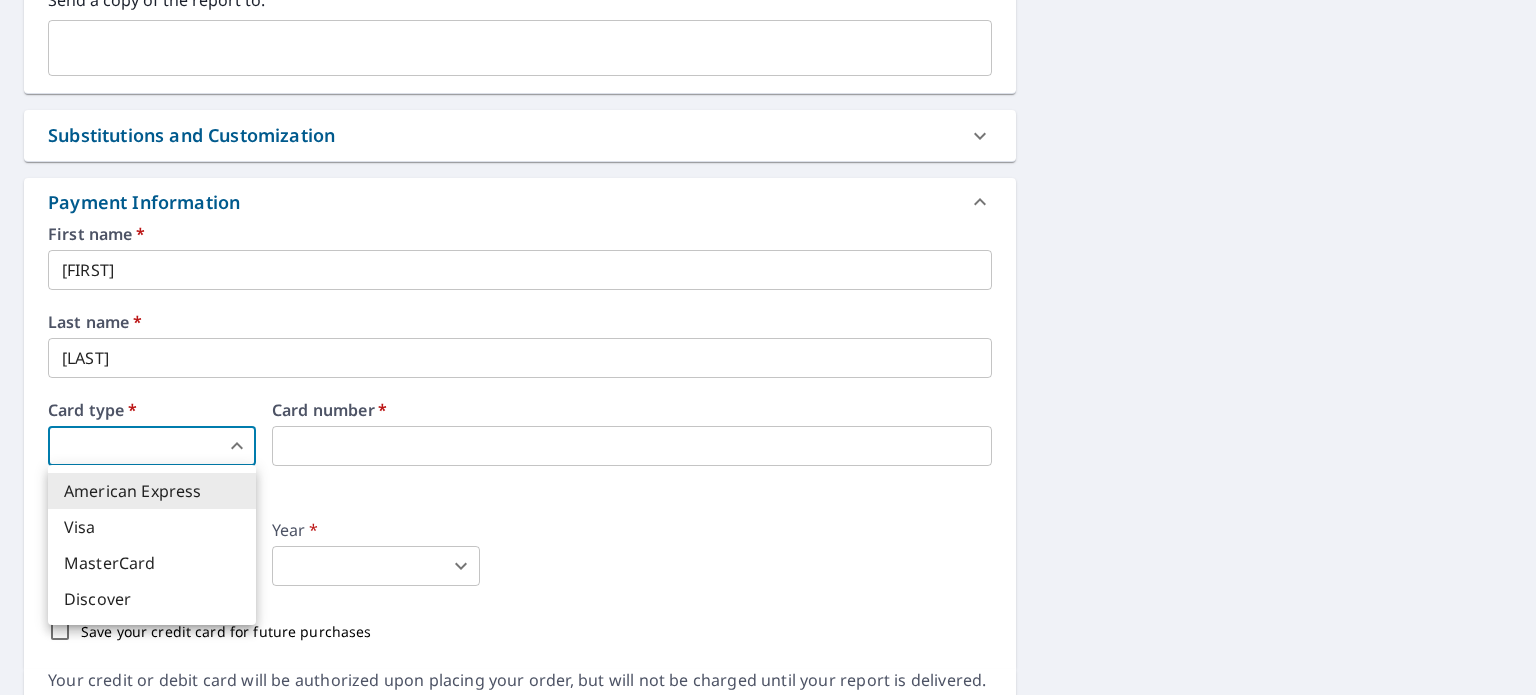 type 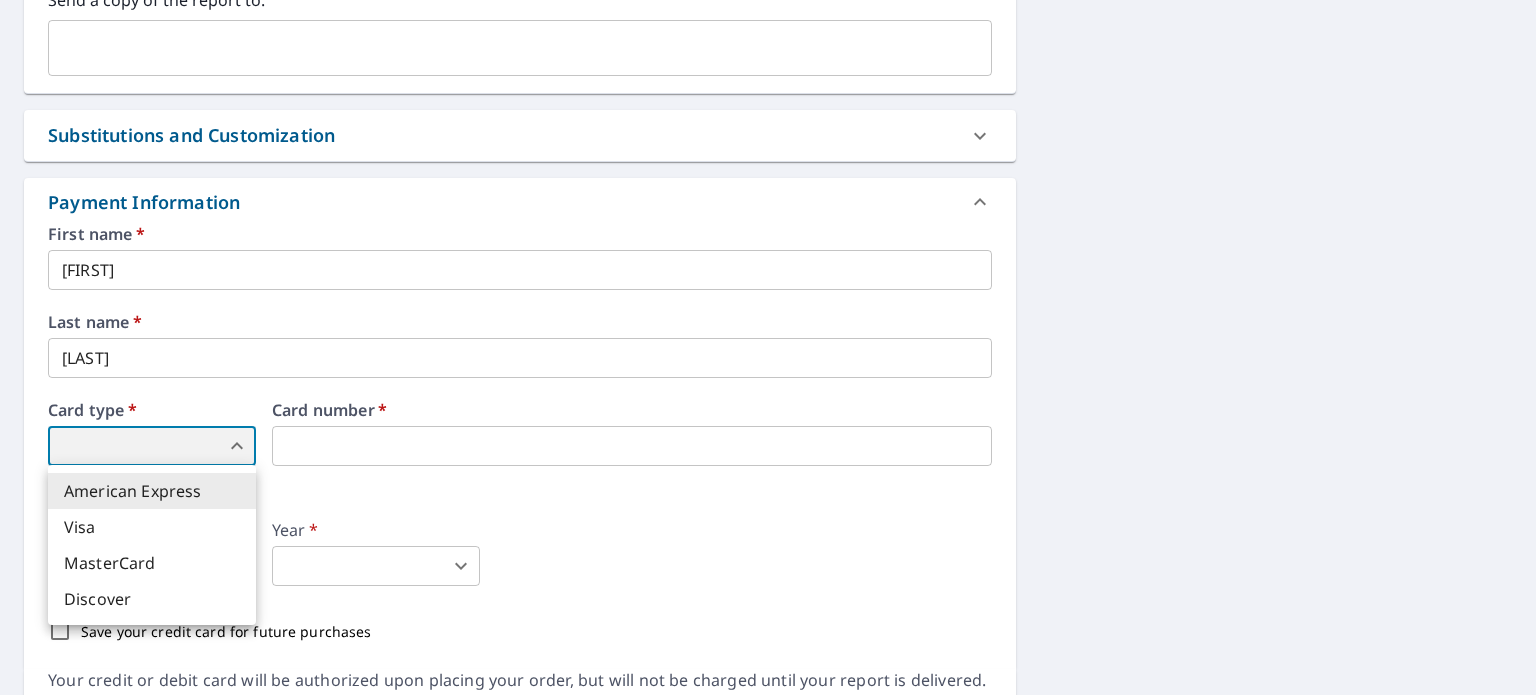 type on "1" 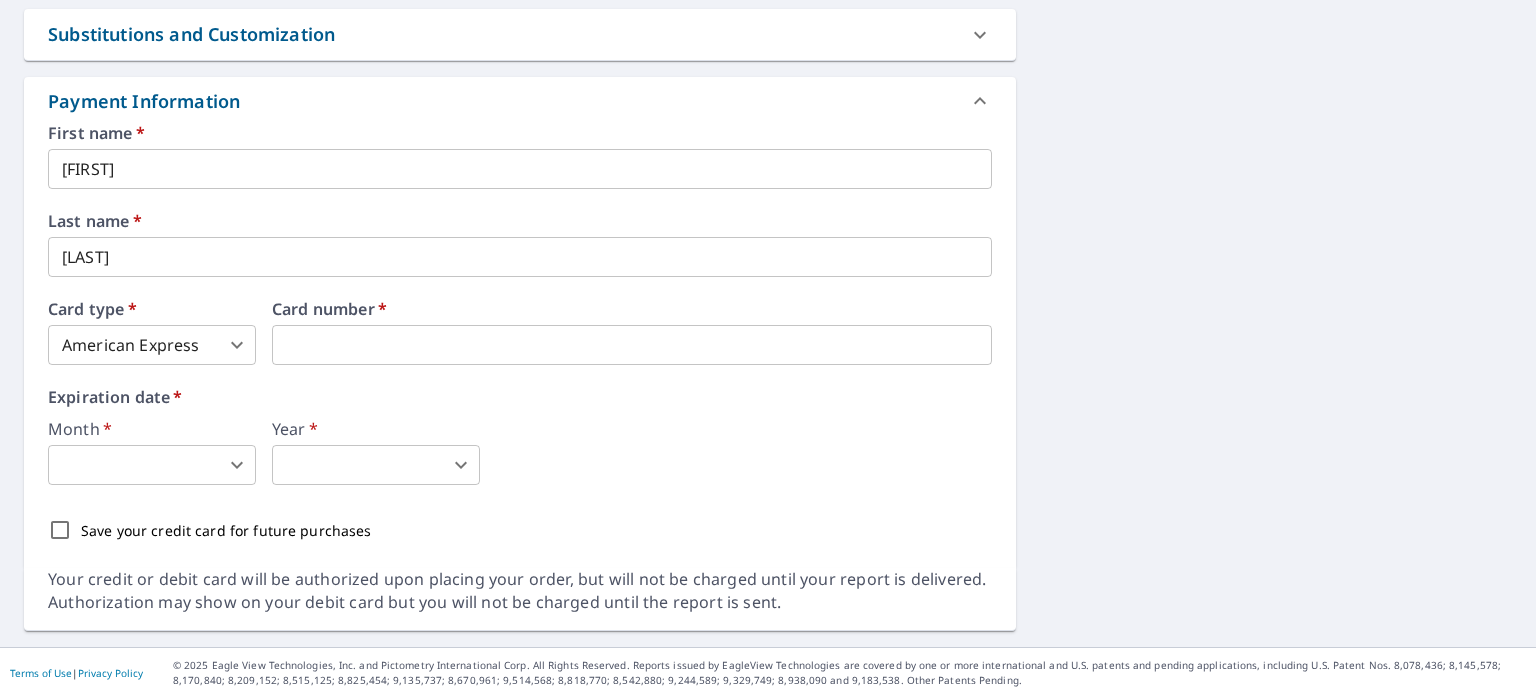 scroll, scrollTop: 1002, scrollLeft: 0, axis: vertical 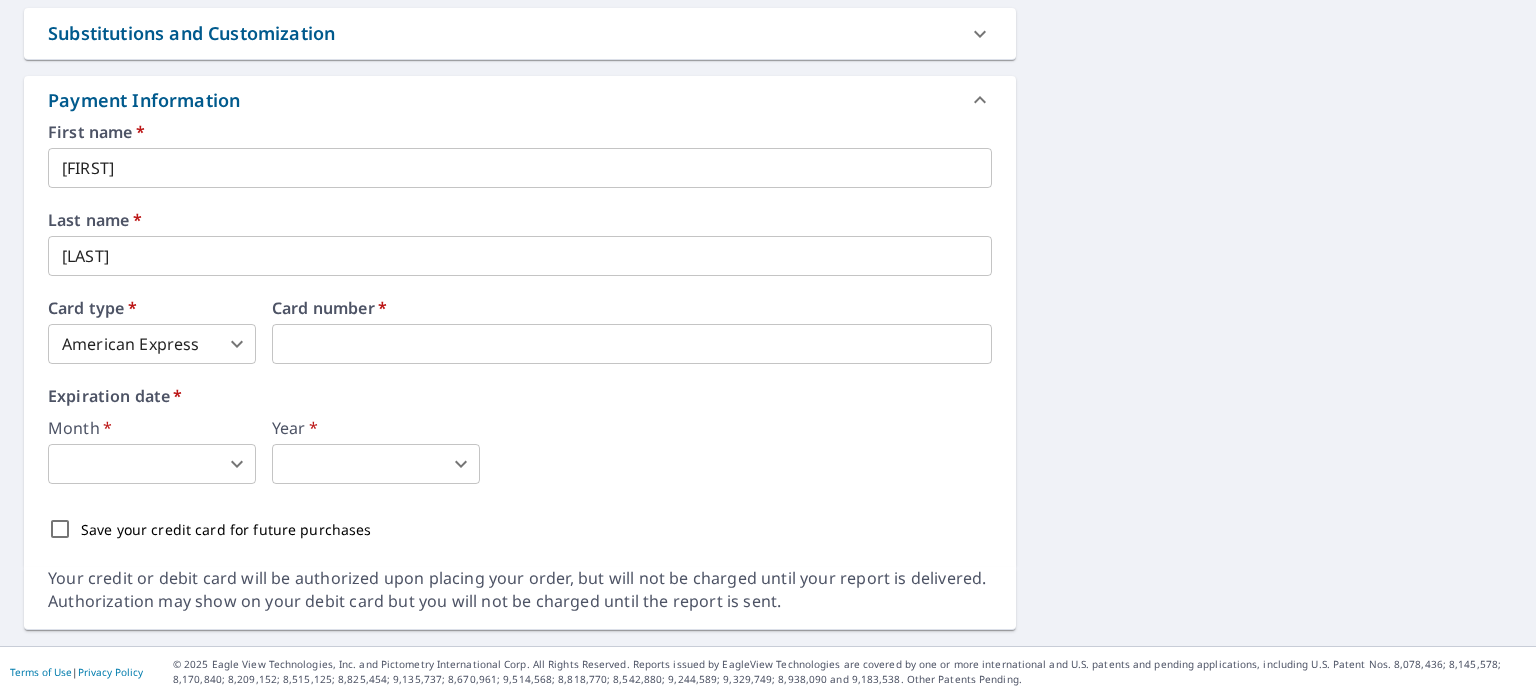 click on "TJ TJ
Dashboard Order History Cancel Order TJ Dashboard / Finalize Order Finalize Order 108 Main St Norwalk, CT 06851 Aerial Road A standard road map Aerial A detailed look from above Labels Labels 250 feet 50 m © 2025 TomTom, © Vexcel Imaging, © 2025 Microsoft Corporation,  © OpenStreetMap Terms PROPERTY TYPE Residential BUILDING ID 108 Main St, Norwalk, CT, 06851 Changes to structures in last 4 years ( renovations, additions, etc. ) Include Special Instructions x ​ Claim Information Claim number ​ Claim information ​ PO number ​ Date of loss ​ Cat ID ​ Email Recipients Your reports will be sent to  jannetty29@gmail.com.  Edit Contact Information. Send a copy of the report to: ​ Substitutions and Customization Roof measurement report substitutions If a Premium Report is unavailable send me an Extended Coverage 3D Report: Yes No Ask If an Extended Coverage 3D Report is unavailable send me an Extended Coverage 2D Report: Yes No Ask Yes No Ask Additional Report Formats DXF RXF XML   *" at bounding box center (768, 347) 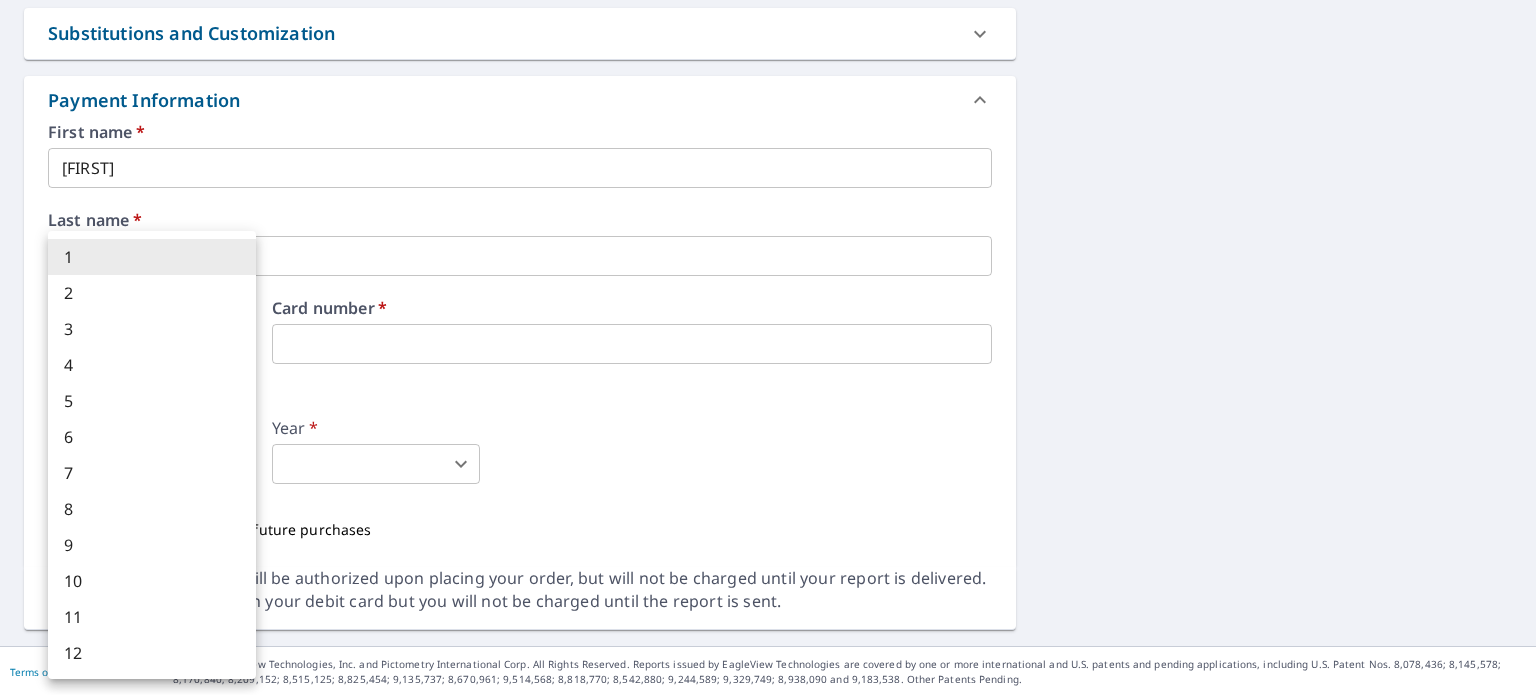 drag, startPoint x: 76, startPoint y: 513, endPoint x: 122, endPoint y: 499, distance: 48.08326 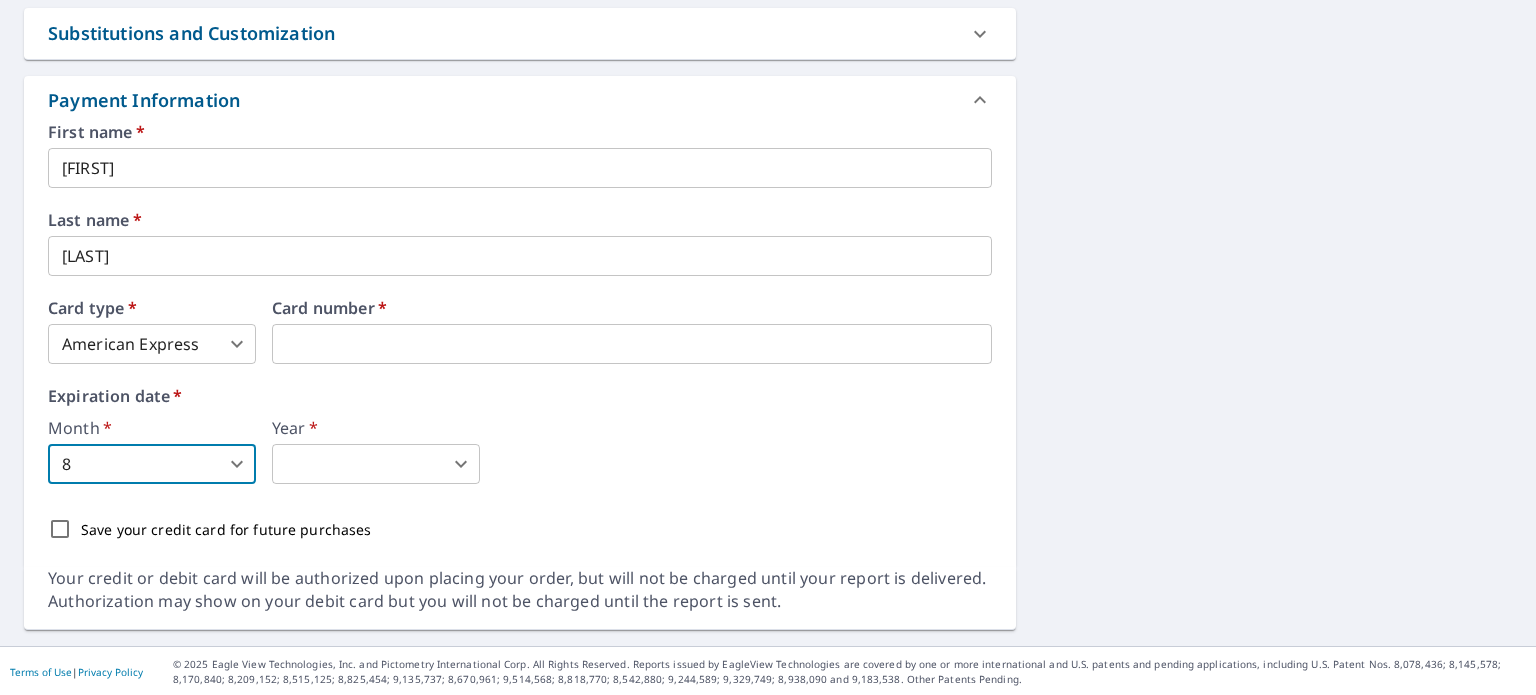 click on "TJ TJ
Dashboard Order History Cancel Order TJ Dashboard / Finalize Order Finalize Order 108 Main St Norwalk, CT 06851 Aerial Road A standard road map Aerial A detailed look from above Labels Labels 250 feet 50 m © 2025 TomTom, © Vexcel Imaging, © 2025 Microsoft Corporation,  © OpenStreetMap Terms PROPERTY TYPE Residential BUILDING ID 108 Main St, Norwalk, CT, 06851 Changes to structures in last 4 years ( renovations, additions, etc. ) Include Special Instructions x ​ Claim Information Claim number ​ Claim information ​ PO number ​ Date of loss ​ Cat ID ​ Email Recipients Your reports will be sent to  jannetty29@gmail.com.  Edit Contact Information. Send a copy of the report to: ​ Substitutions and Customization Roof measurement report substitutions If a Premium Report is unavailable send me an Extended Coverage 3D Report: Yes No Ask If an Extended Coverage 3D Report is unavailable send me an Extended Coverage 2D Report: Yes No Ask Yes No Ask Additional Report Formats DXF RXF XML   *" at bounding box center [768, 347] 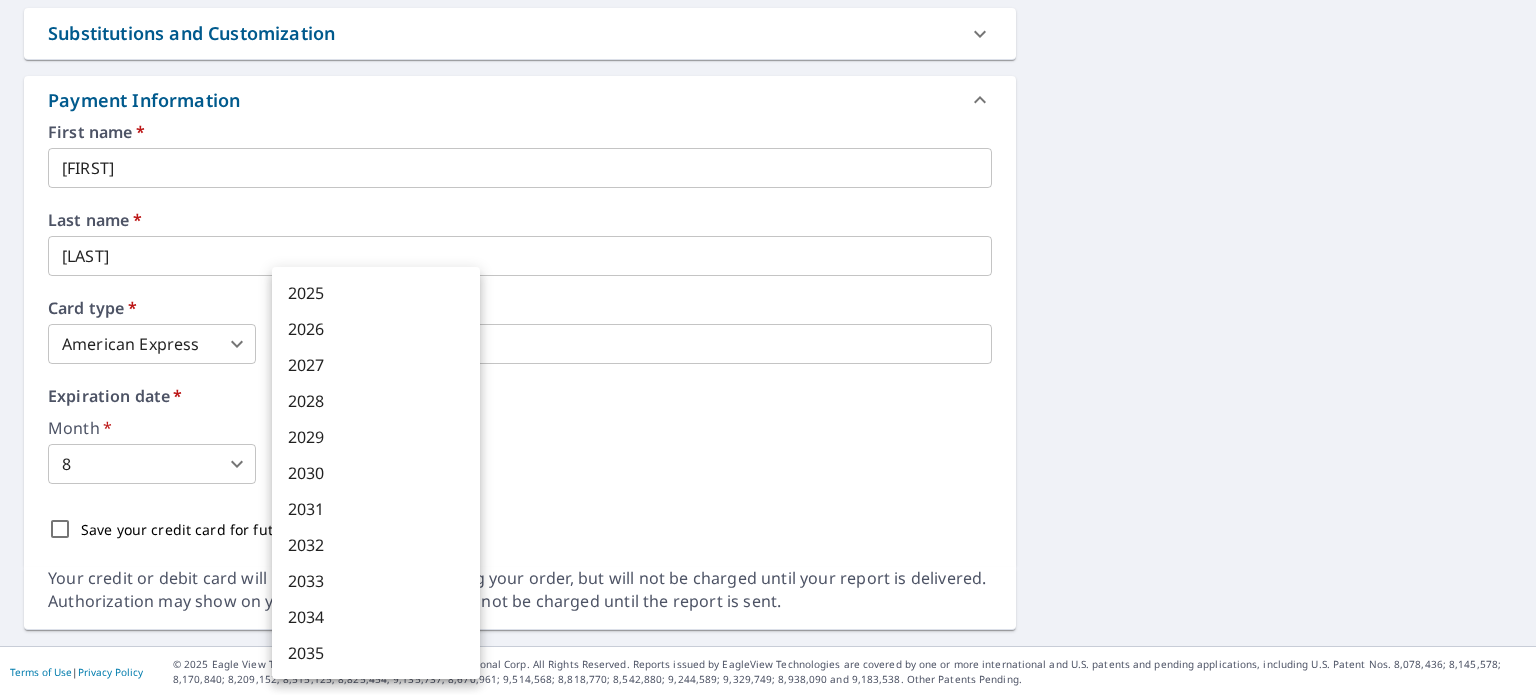 click on "2027" at bounding box center (376, 365) 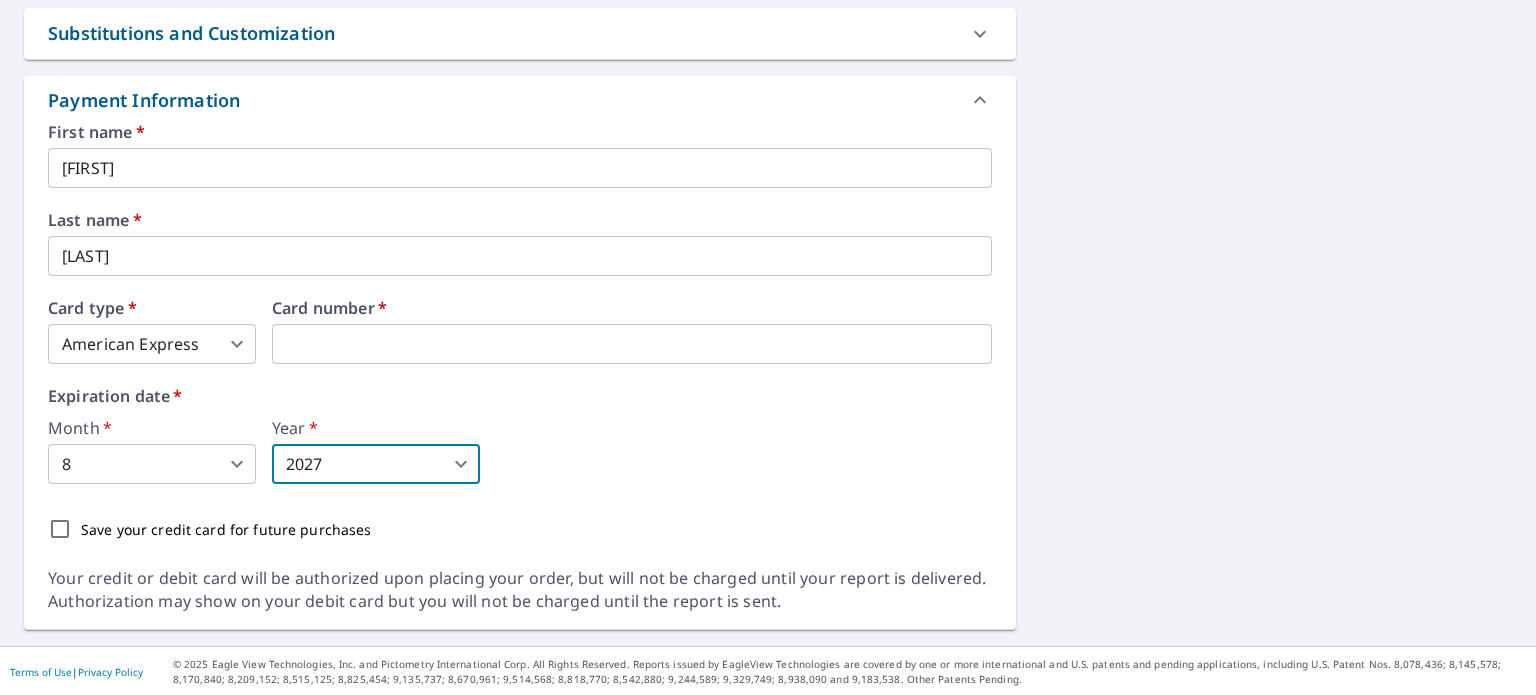 click on "Month   * 8 8 ​ Year   * 2027 2027 ​" at bounding box center (520, 452) 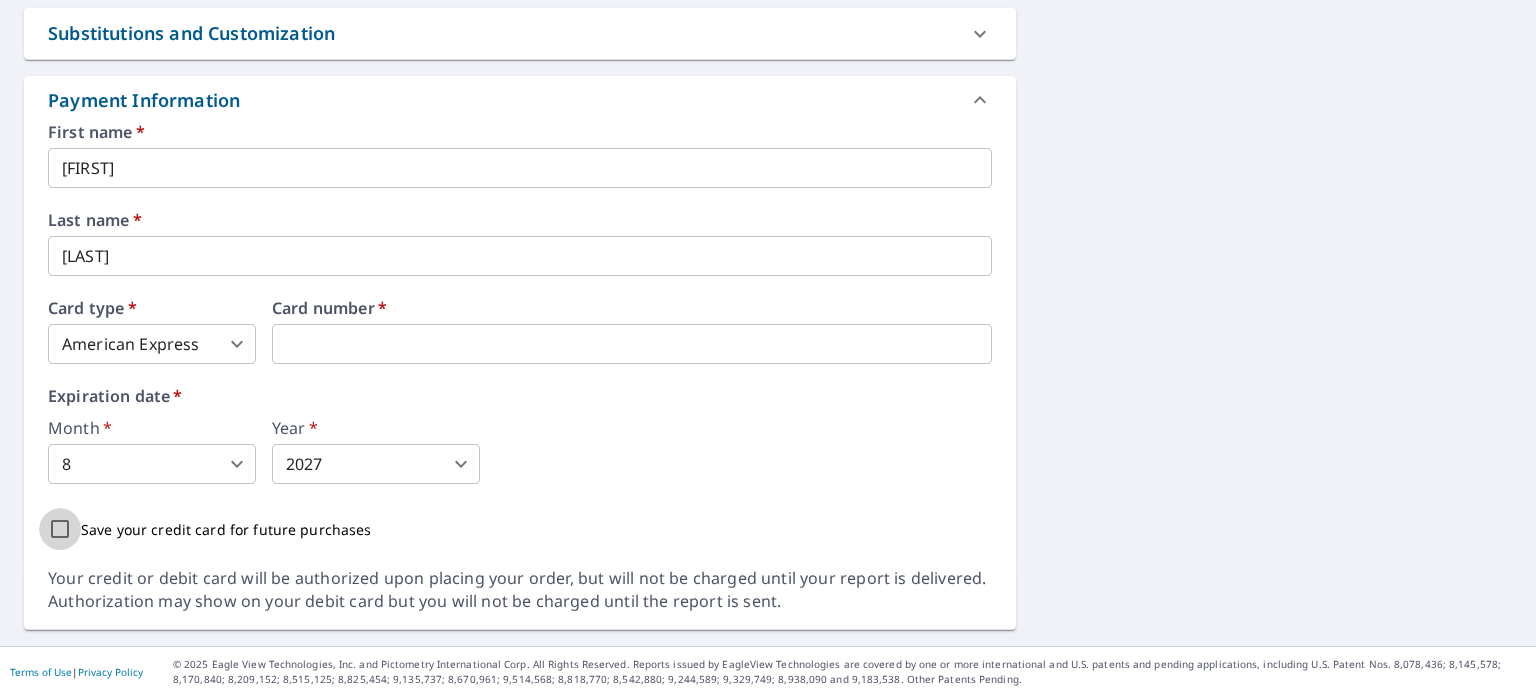 drag, startPoint x: 55, startPoint y: 524, endPoint x: 80, endPoint y: 523, distance: 25.019993 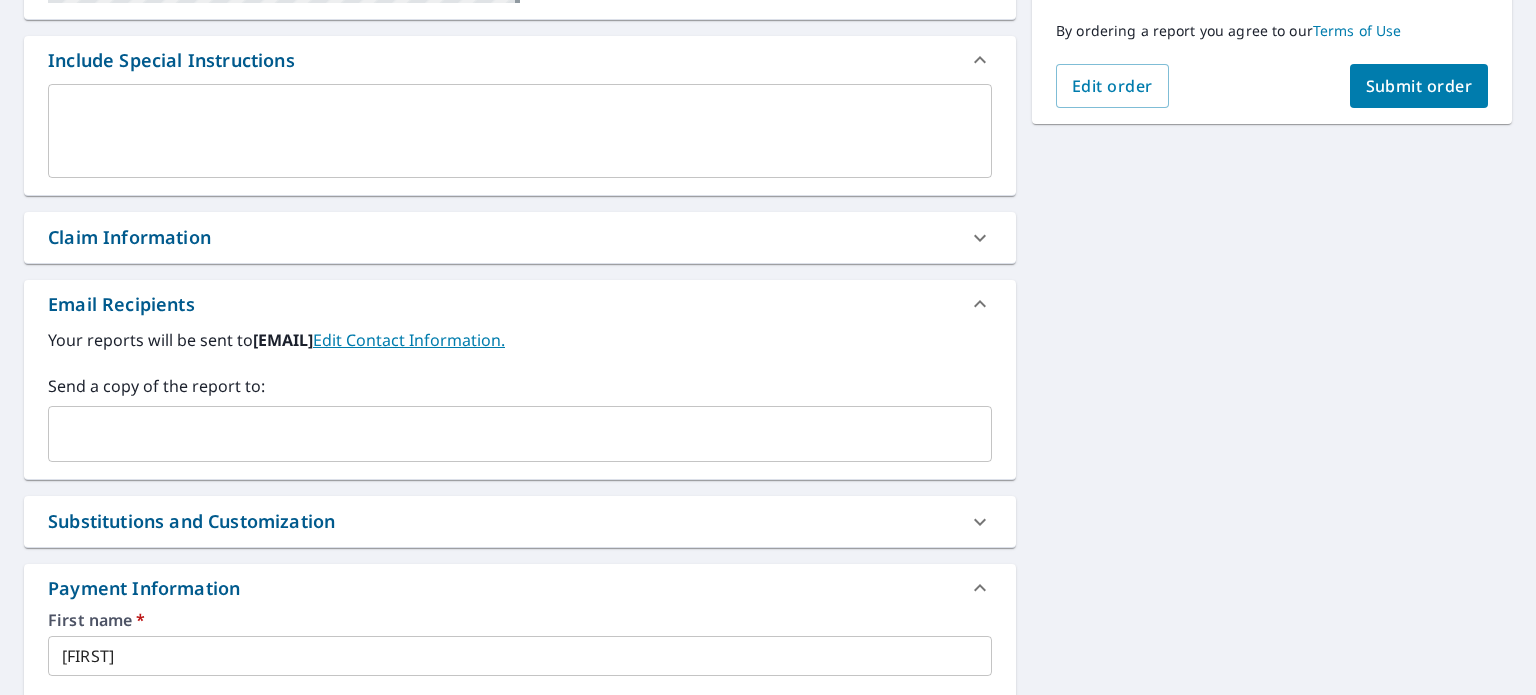 scroll, scrollTop: 502, scrollLeft: 0, axis: vertical 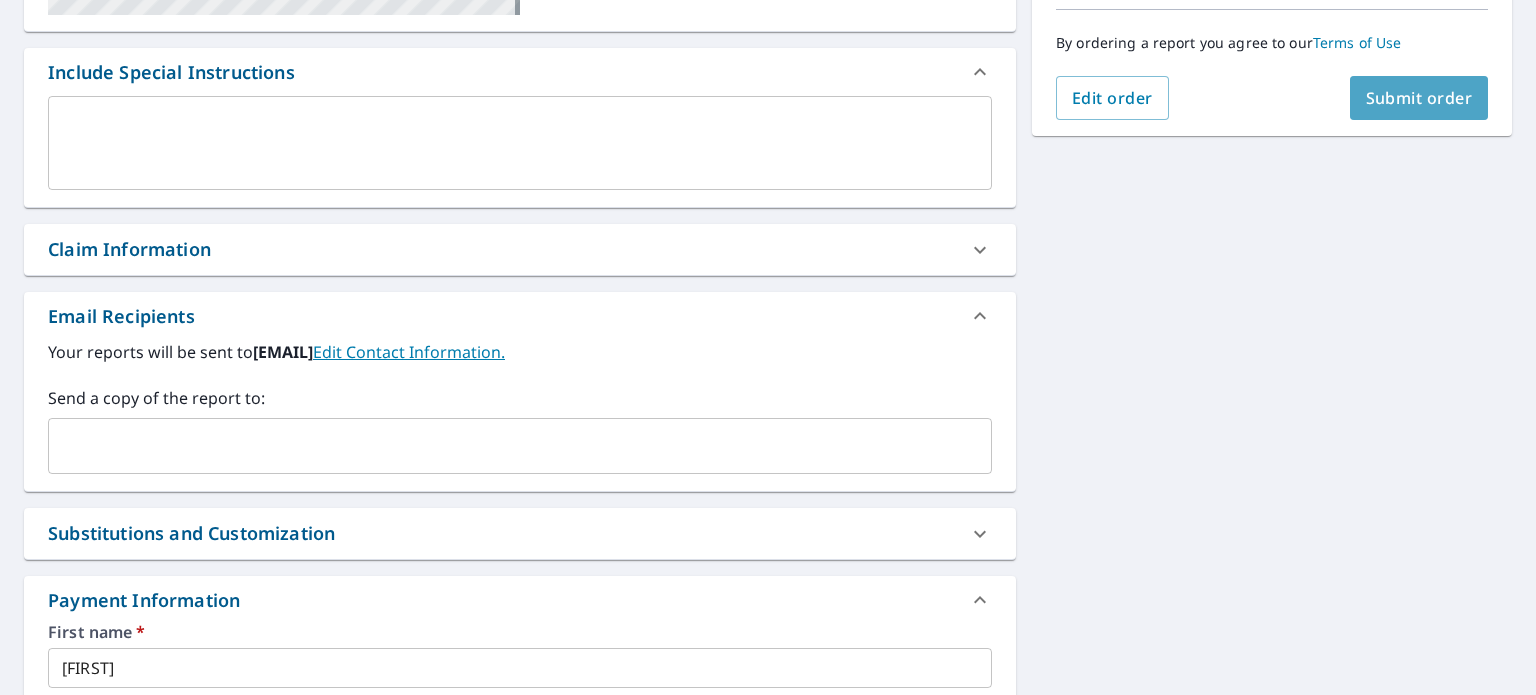 click on "Submit order" at bounding box center (1419, 98) 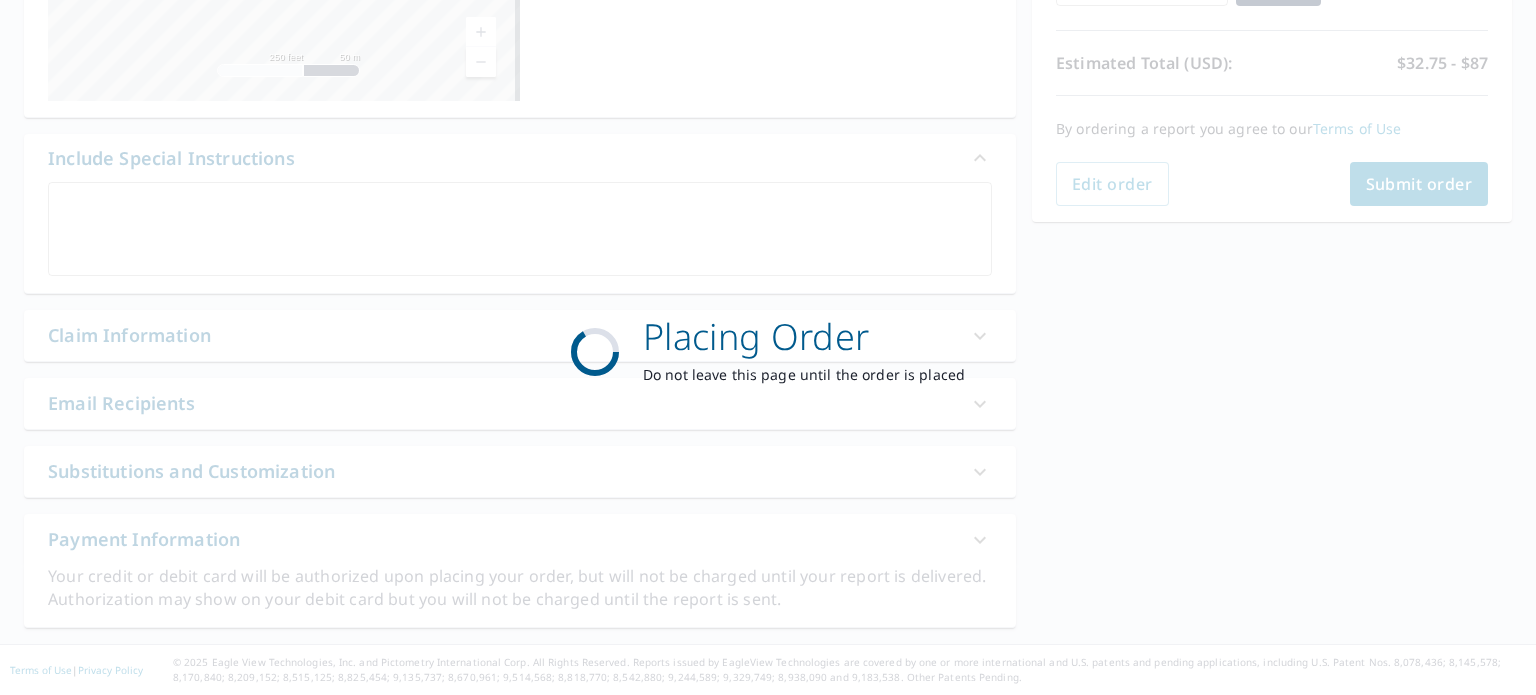 scroll, scrollTop: 414, scrollLeft: 0, axis: vertical 